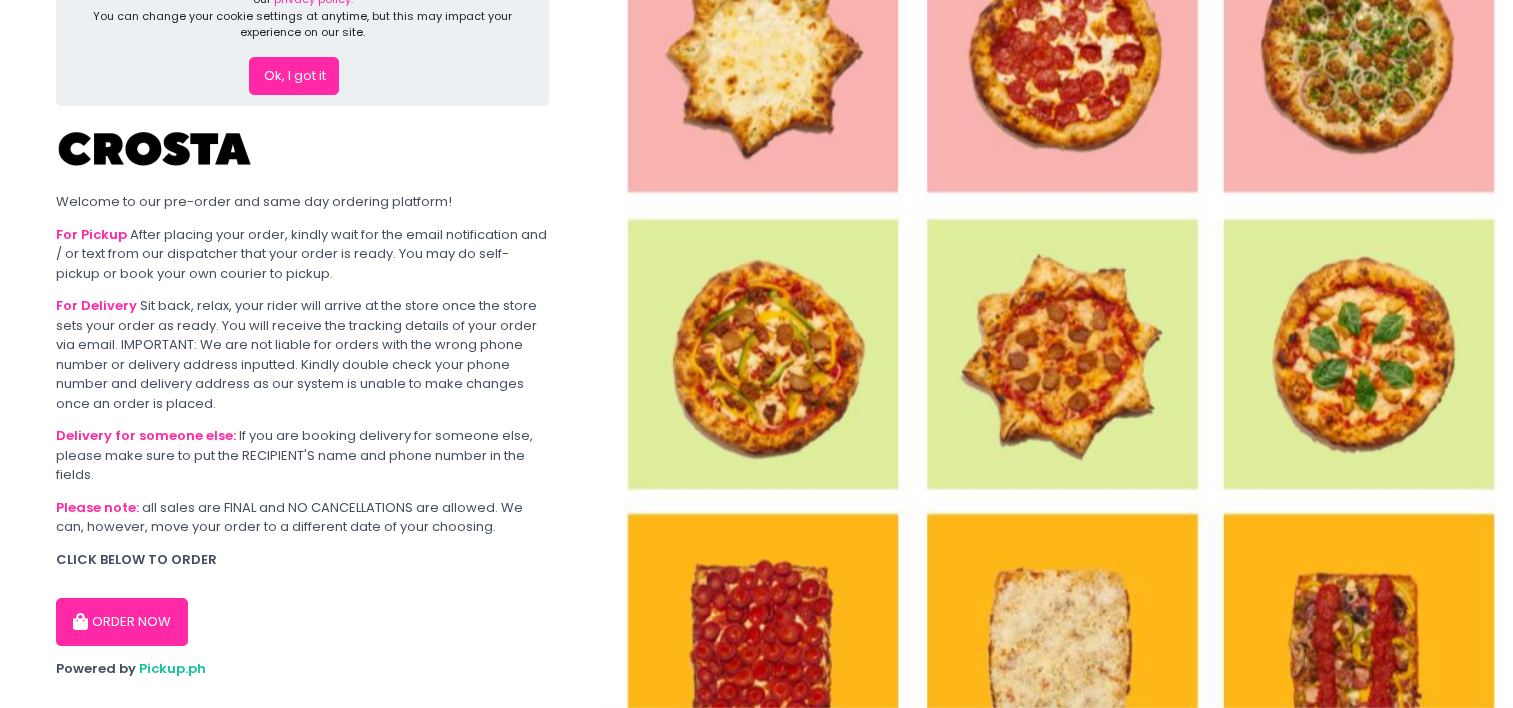 scroll, scrollTop: 100, scrollLeft: 0, axis: vertical 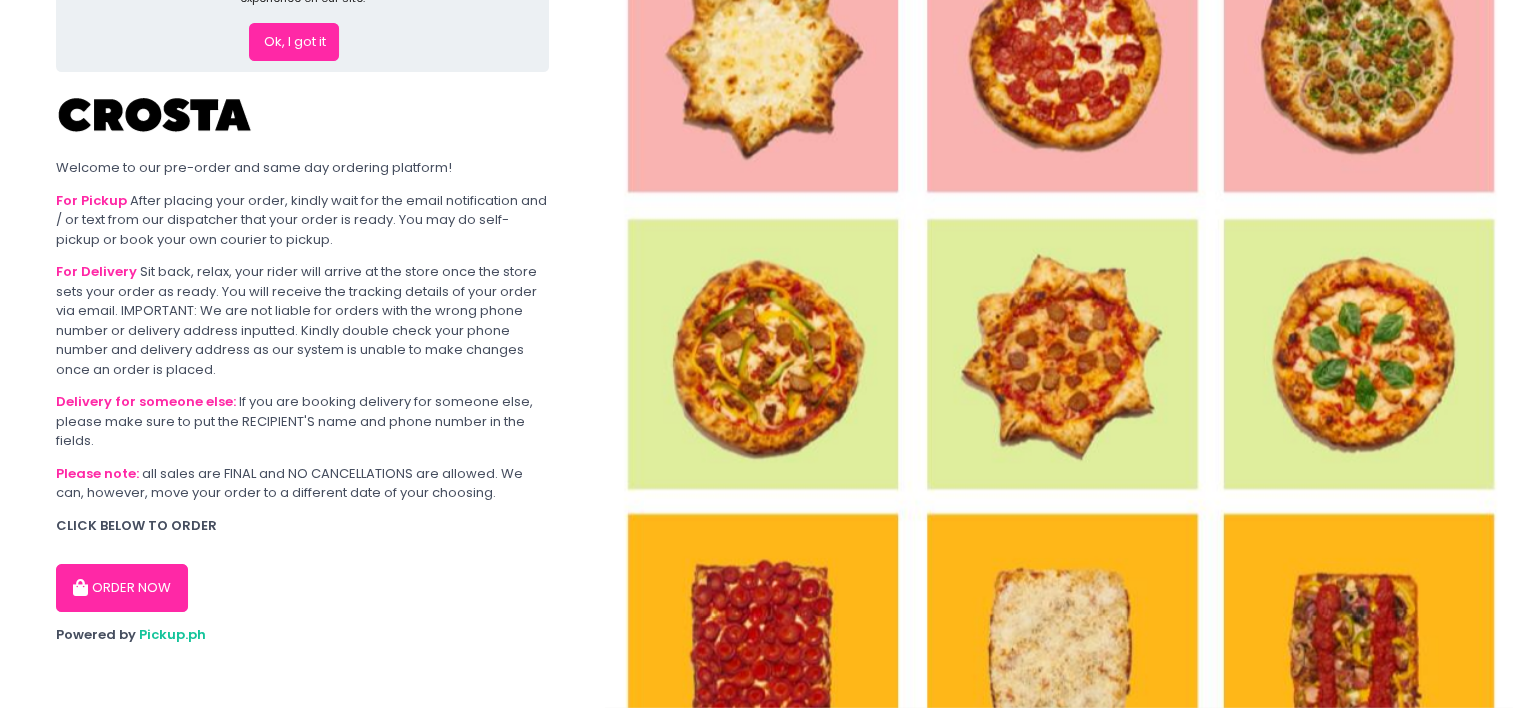 click on "ORDER NOW" at bounding box center (122, 588) 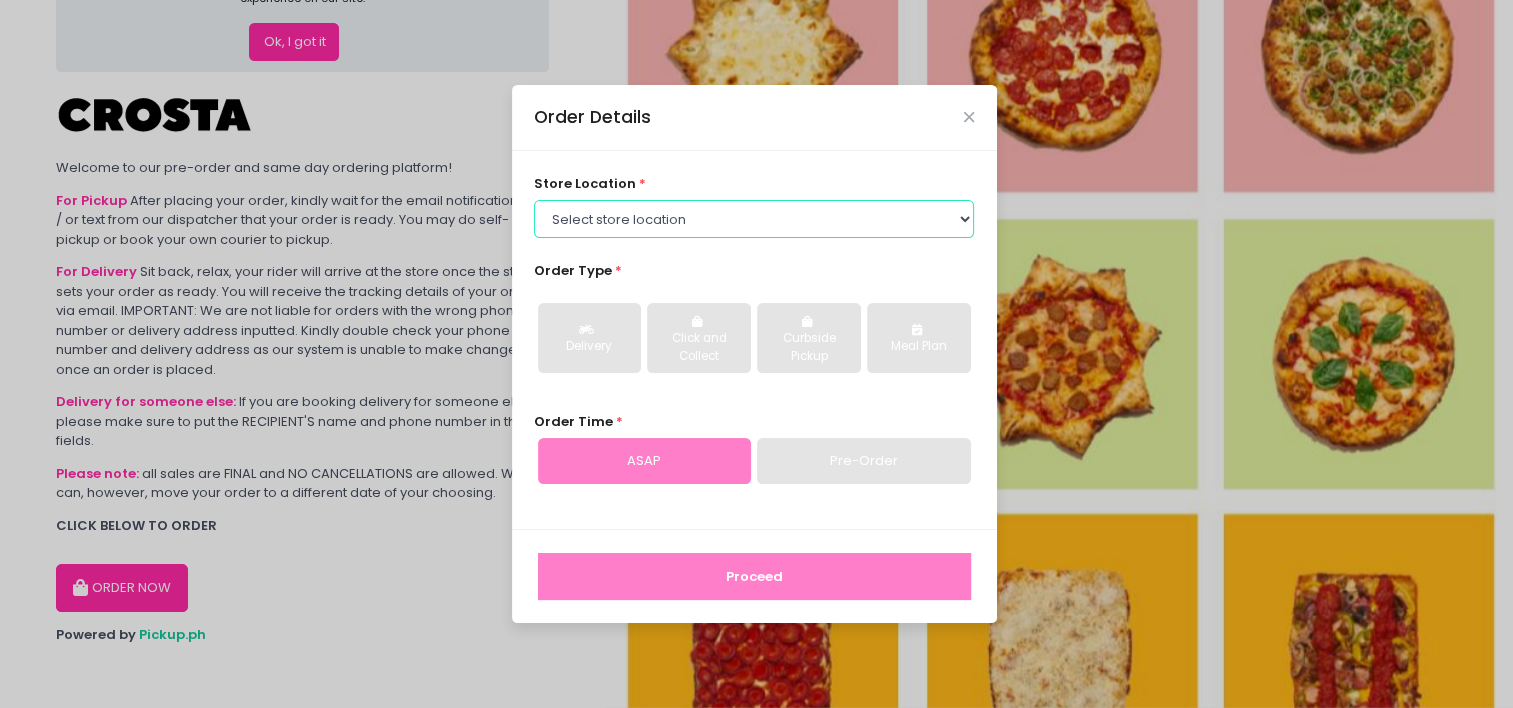 click on "Select store location Crosta Pizza - Salcedo  Crosta Pizza - San Juan" at bounding box center (754, 219) 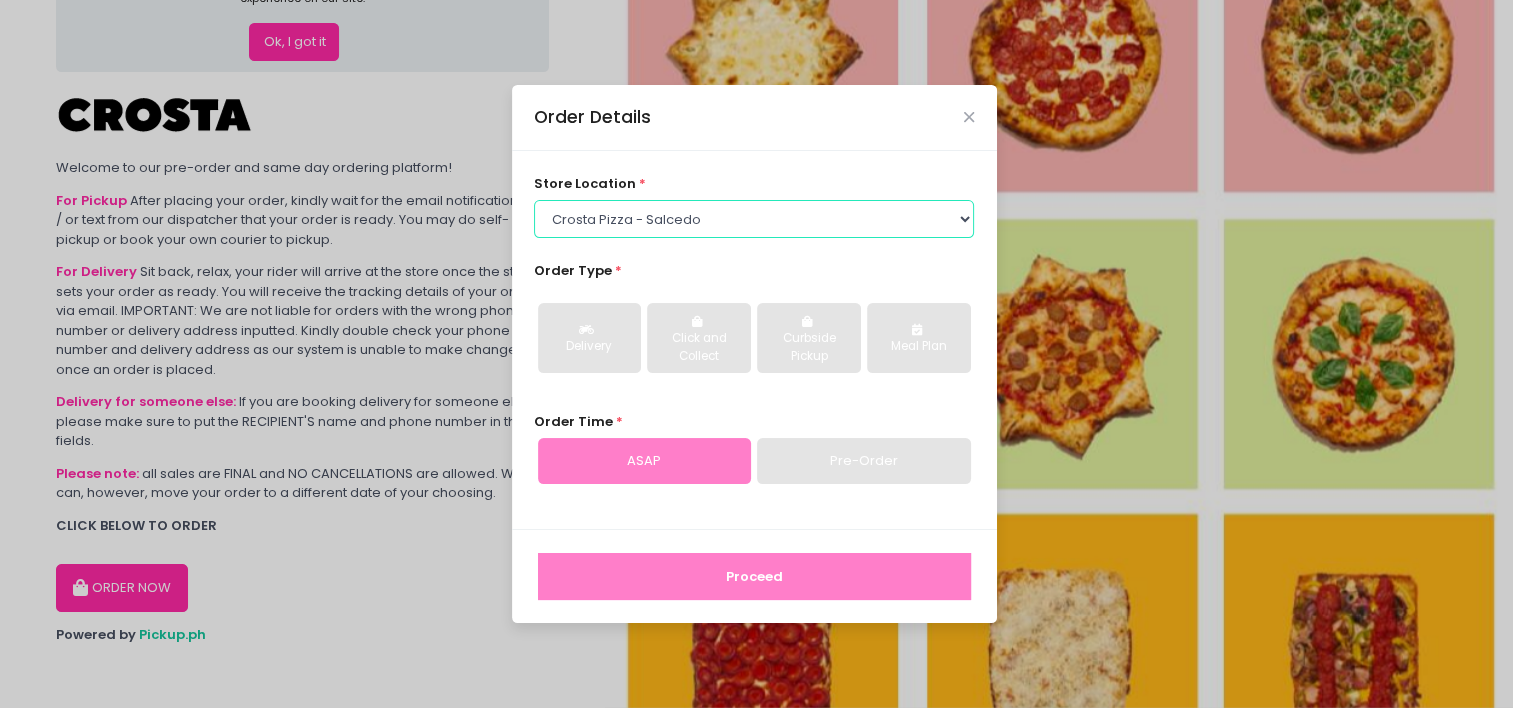 click on "Select store location Crosta Pizza - Salcedo  Crosta Pizza - San Juan" at bounding box center [754, 219] 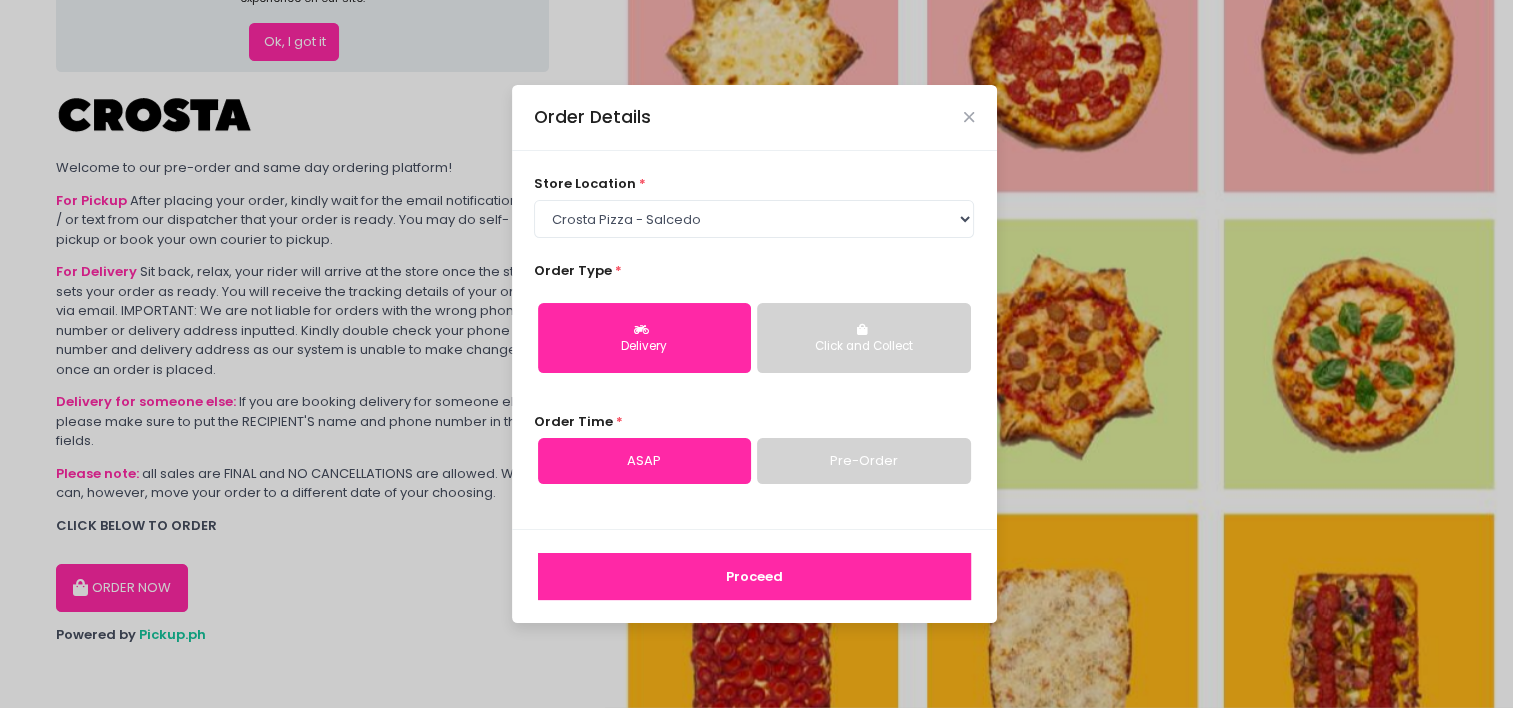 click on "Proceed" at bounding box center (754, 577) 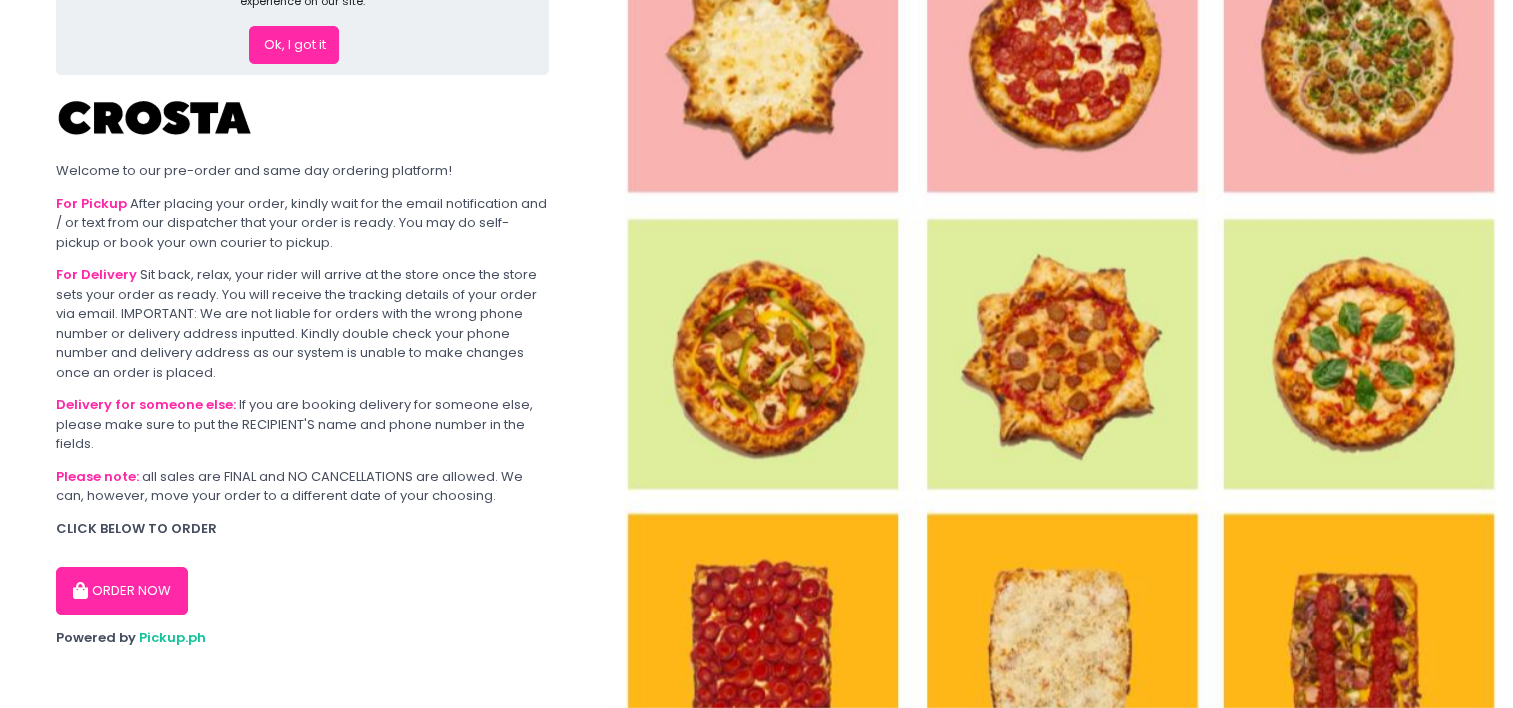 scroll, scrollTop: 104, scrollLeft: 0, axis: vertical 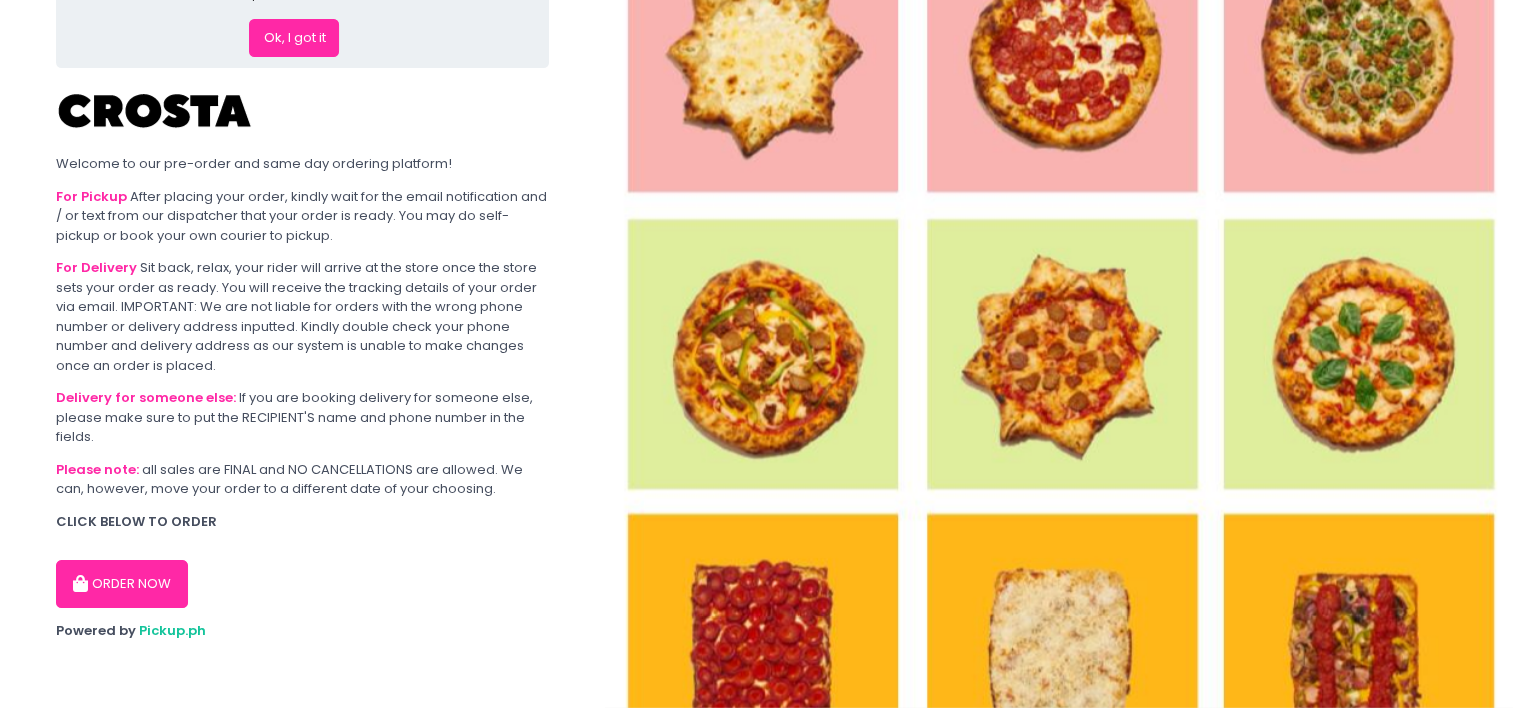 click on "ORDER NOW" at bounding box center [122, 584] 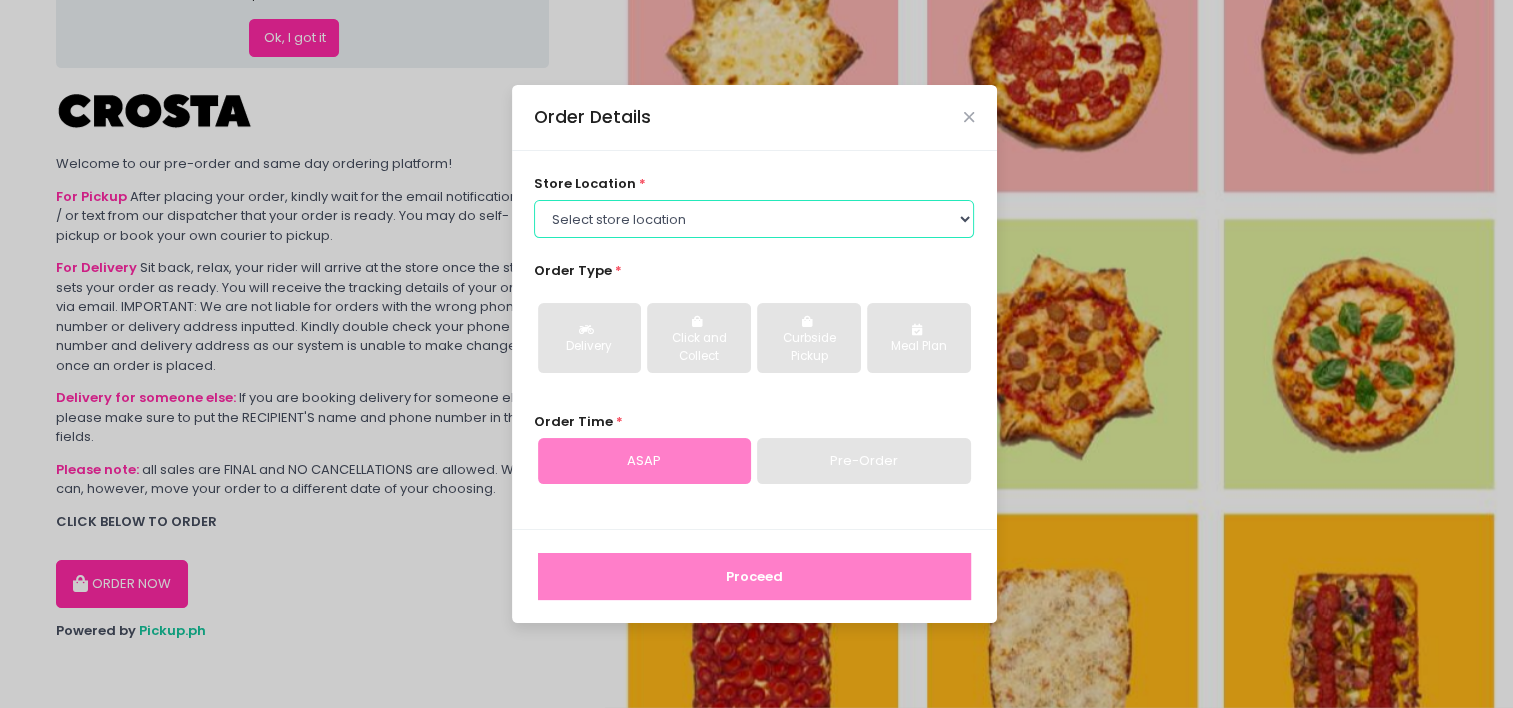 click on "Select store location Crosta Pizza - Salcedo  Crosta Pizza - San Juan" at bounding box center (754, 219) 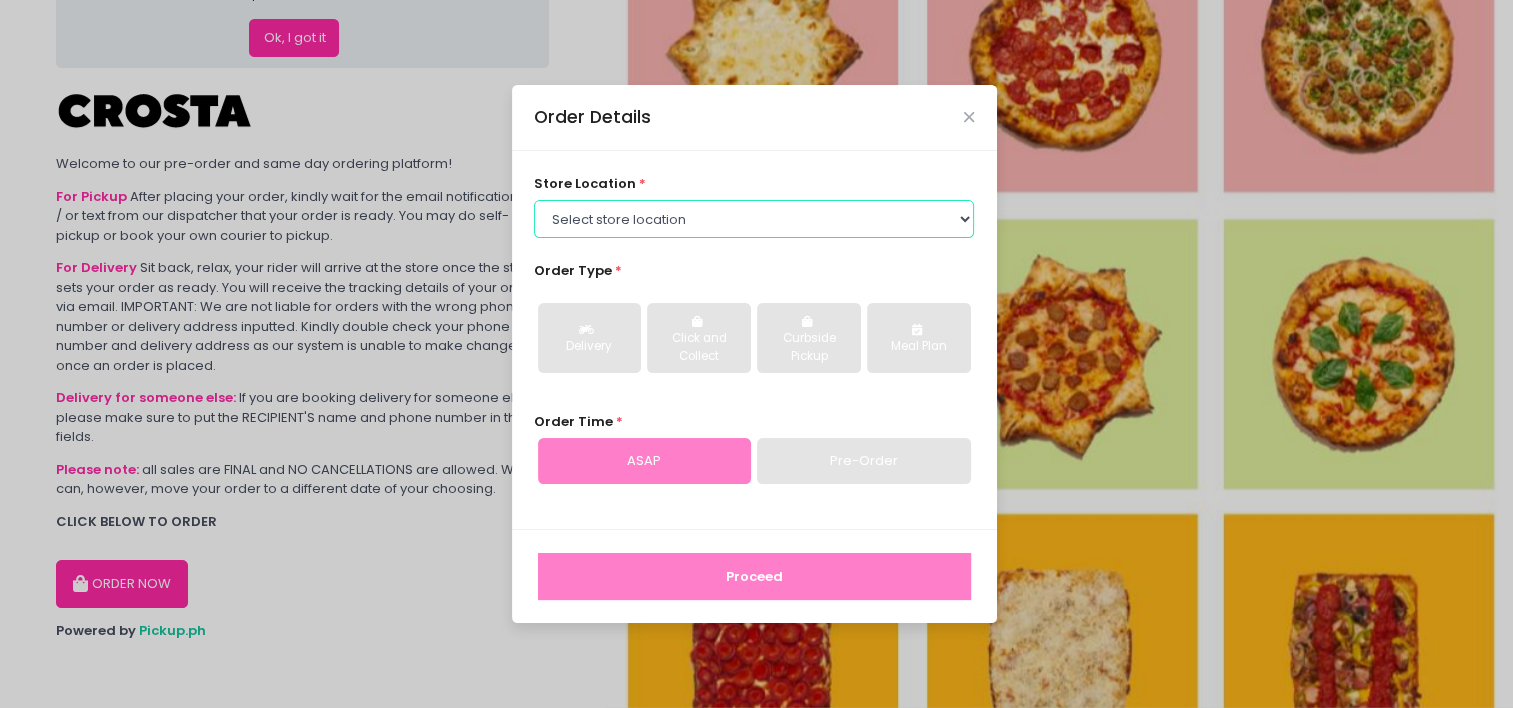 select on "5fabb2e53664a8677beaeb89" 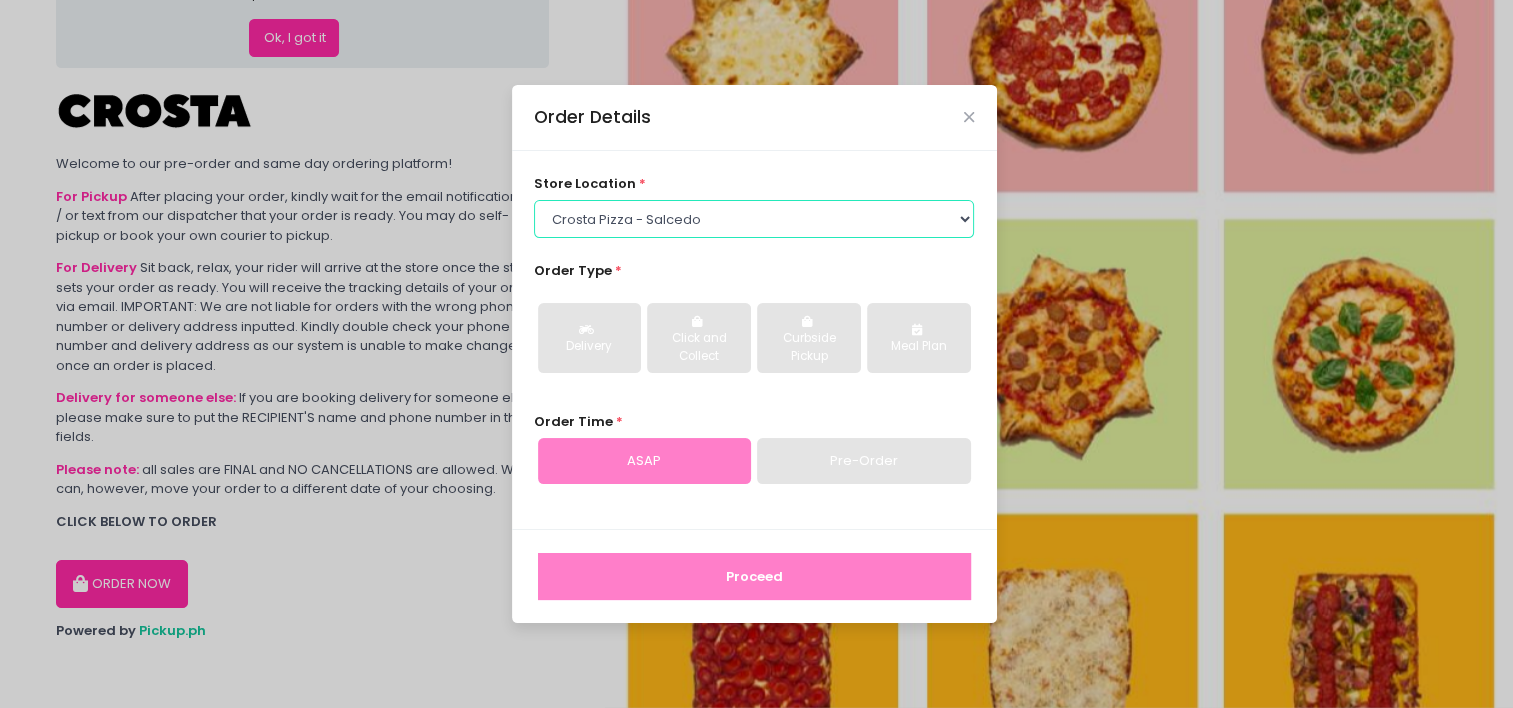click on "Select store location Crosta Pizza - Salcedo  Crosta Pizza - San Juan" at bounding box center (754, 219) 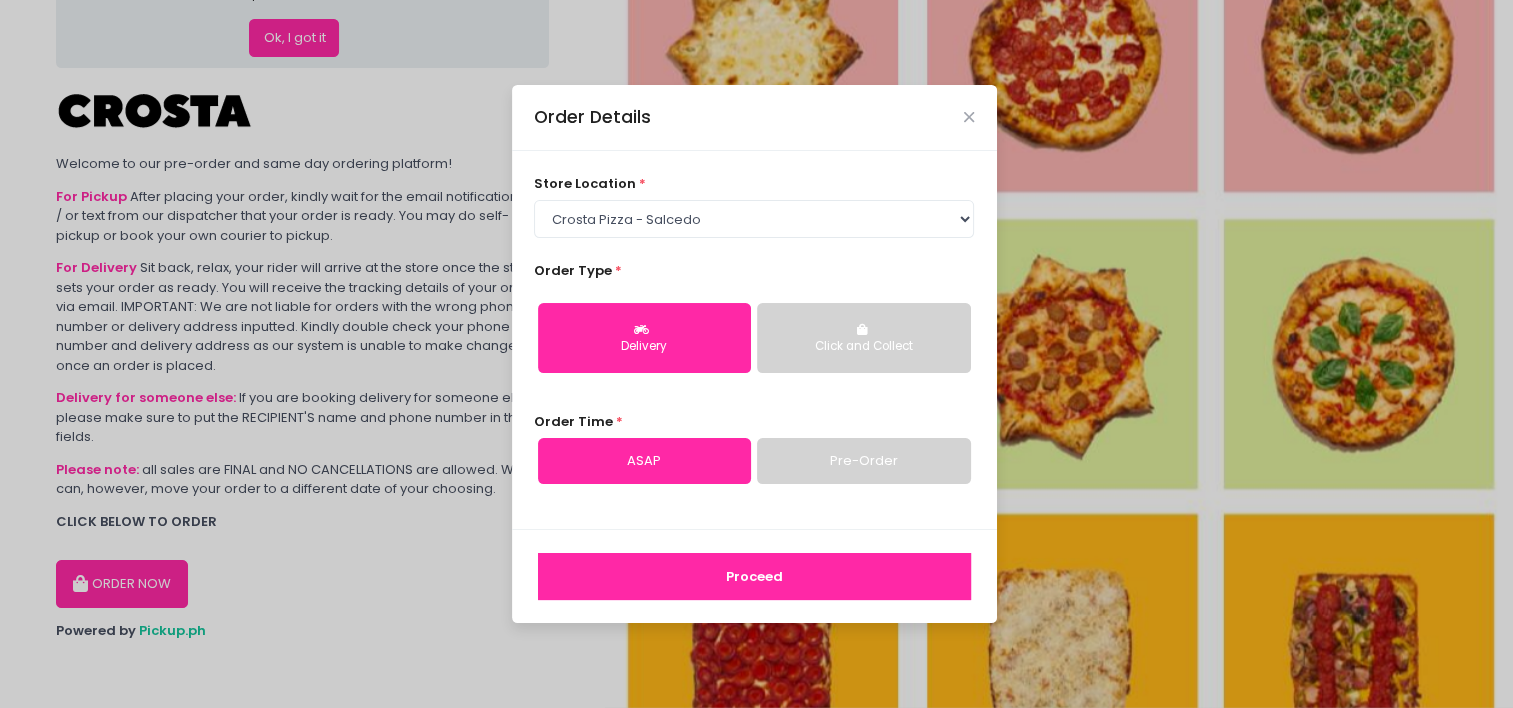 click on "Pre-Order" at bounding box center [863, 461] 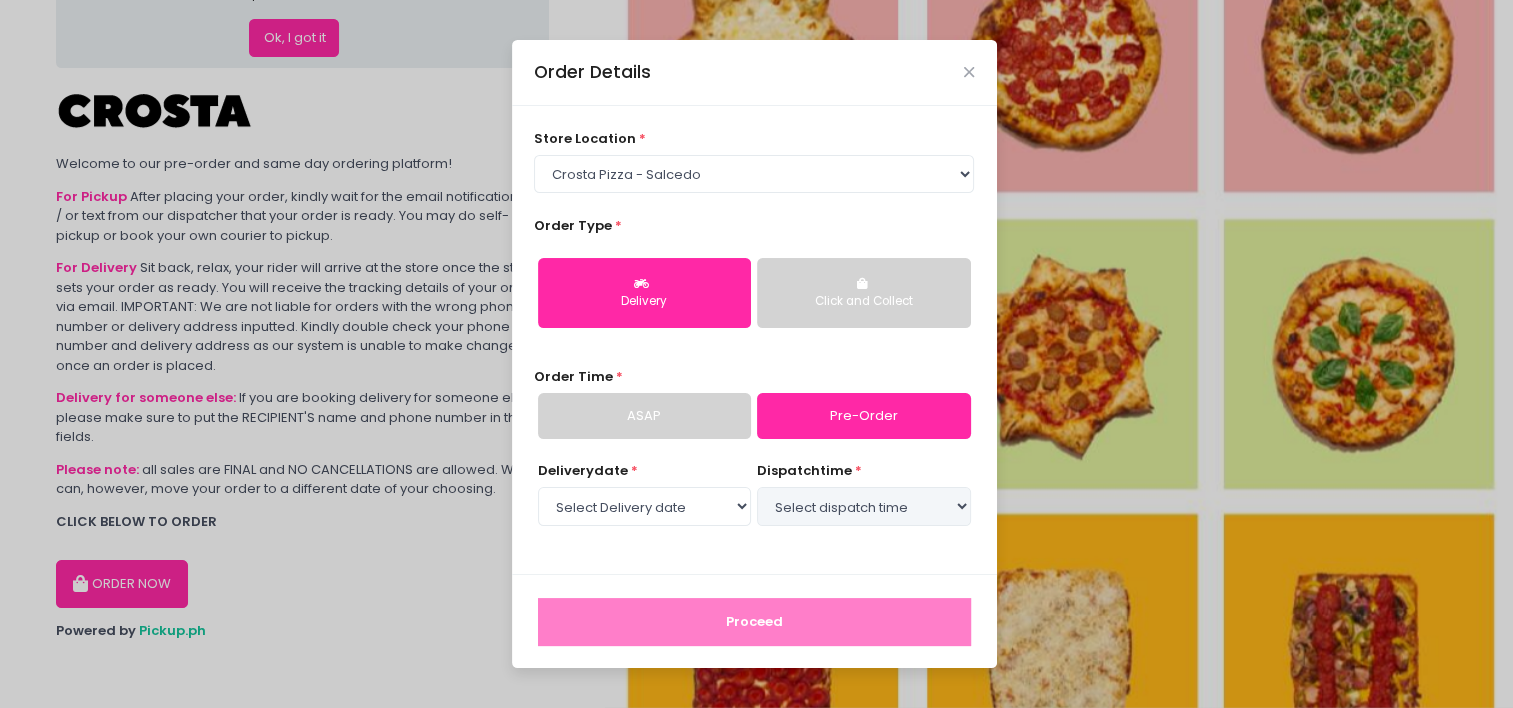 select on "[DATE]" 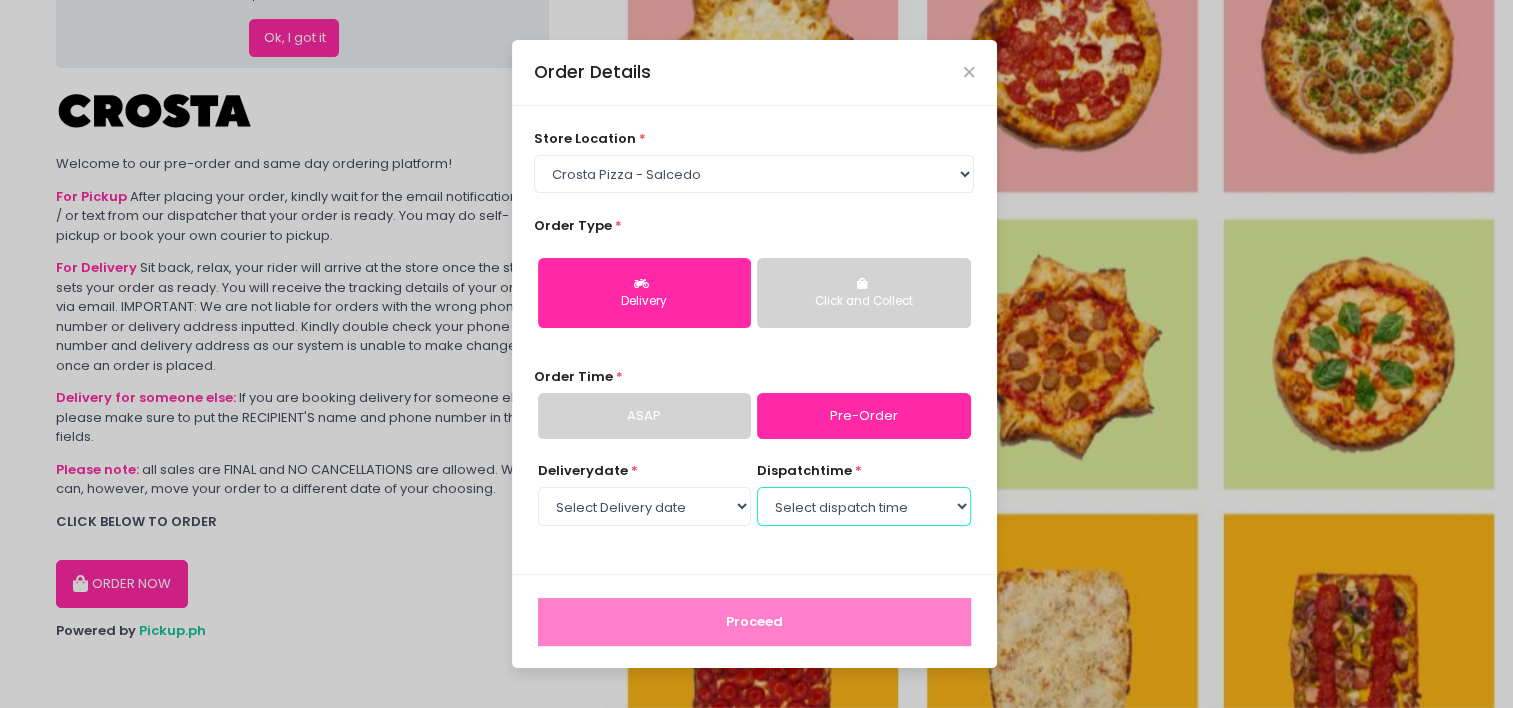 click on "Select dispatch time 02:00 PM - 02:30 PM 02:30 PM - 03:00 PM 03:00 PM - 03:30 PM 03:30 PM - 04:00 PM 04:00 PM - 04:30 PM 04:30 PM - 05:00 PM 05:00 PM - 05:30 PM 05:30 PM - 06:00 PM 06:00 PM - 06:30 PM 06:30 PM - 07:00 PM 07:00 PM - 07:30 PM 07:30 PM - 08:00 PM 08:00 PM - 08:30 PM 08:30 PM - 09:00 PM 09:00 PM - 09:30 PM 09:30 PM - 10:00 PM" at bounding box center (863, 506) 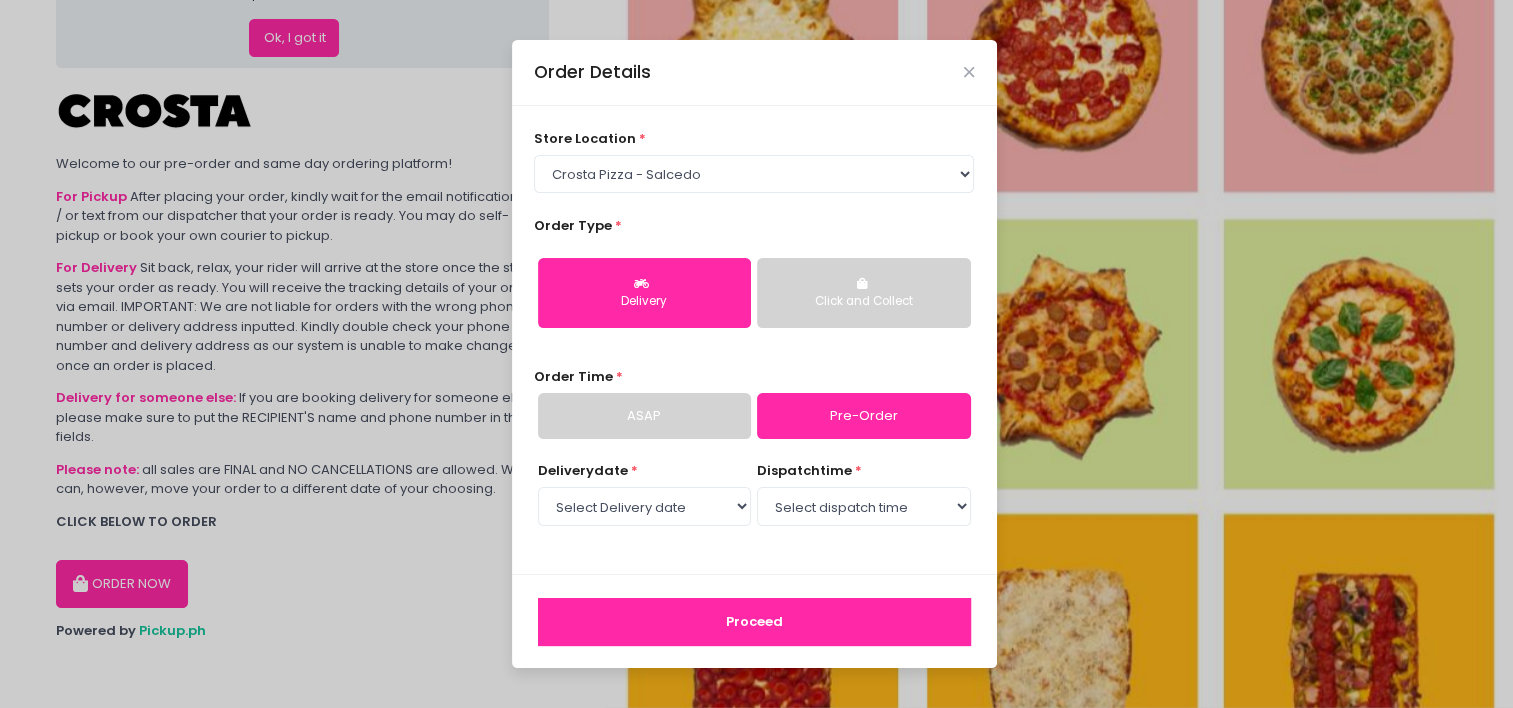 click on "Proceed" at bounding box center [754, 622] 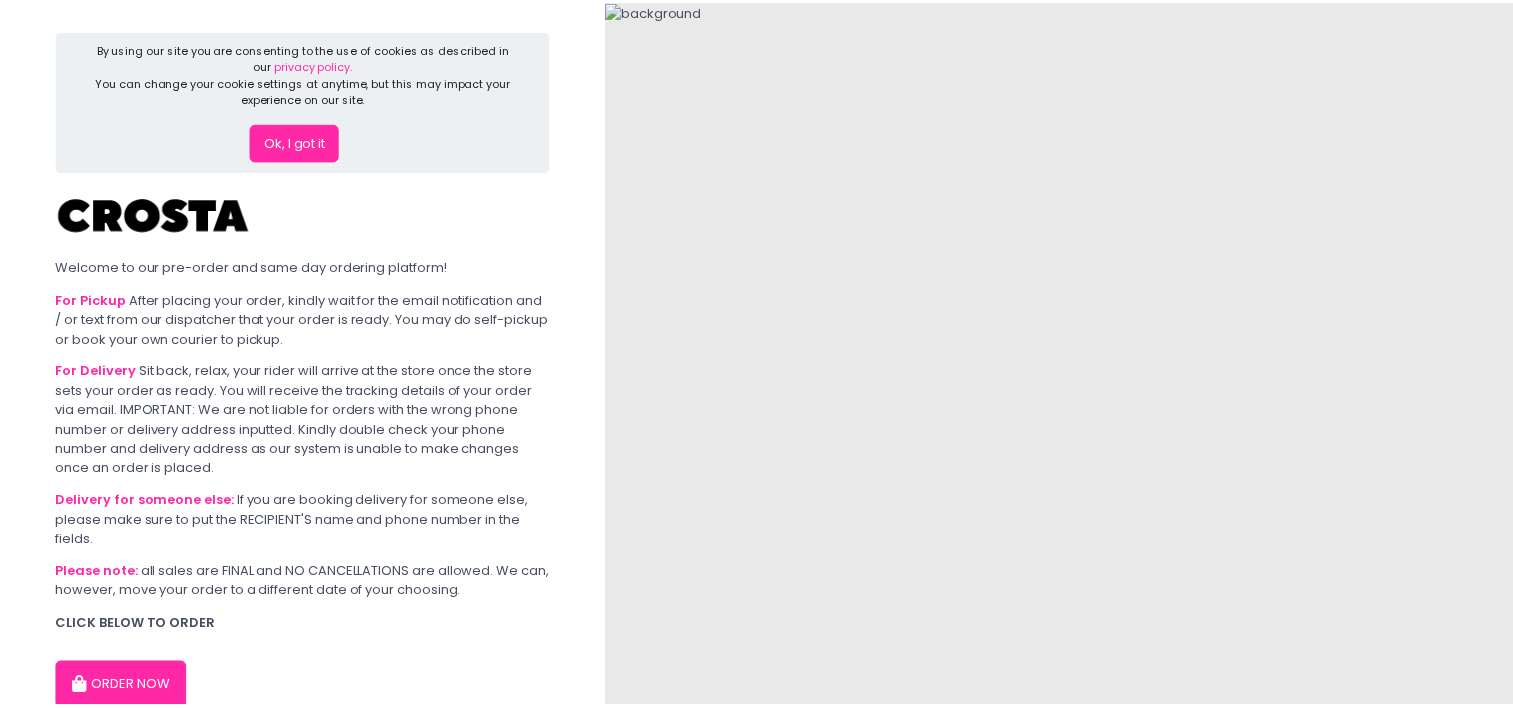 scroll, scrollTop: 0, scrollLeft: 0, axis: both 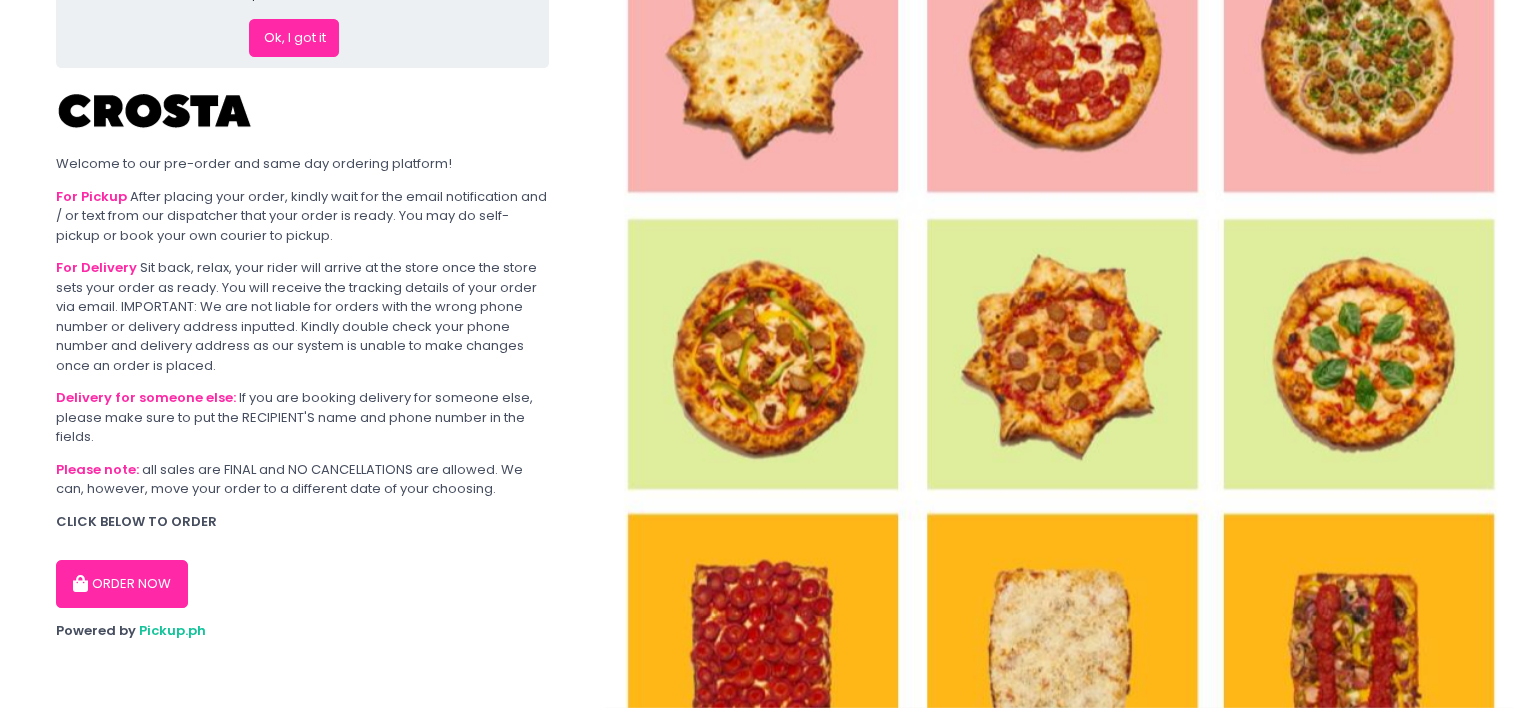 click on "ORDER NOW" at bounding box center [122, 584] 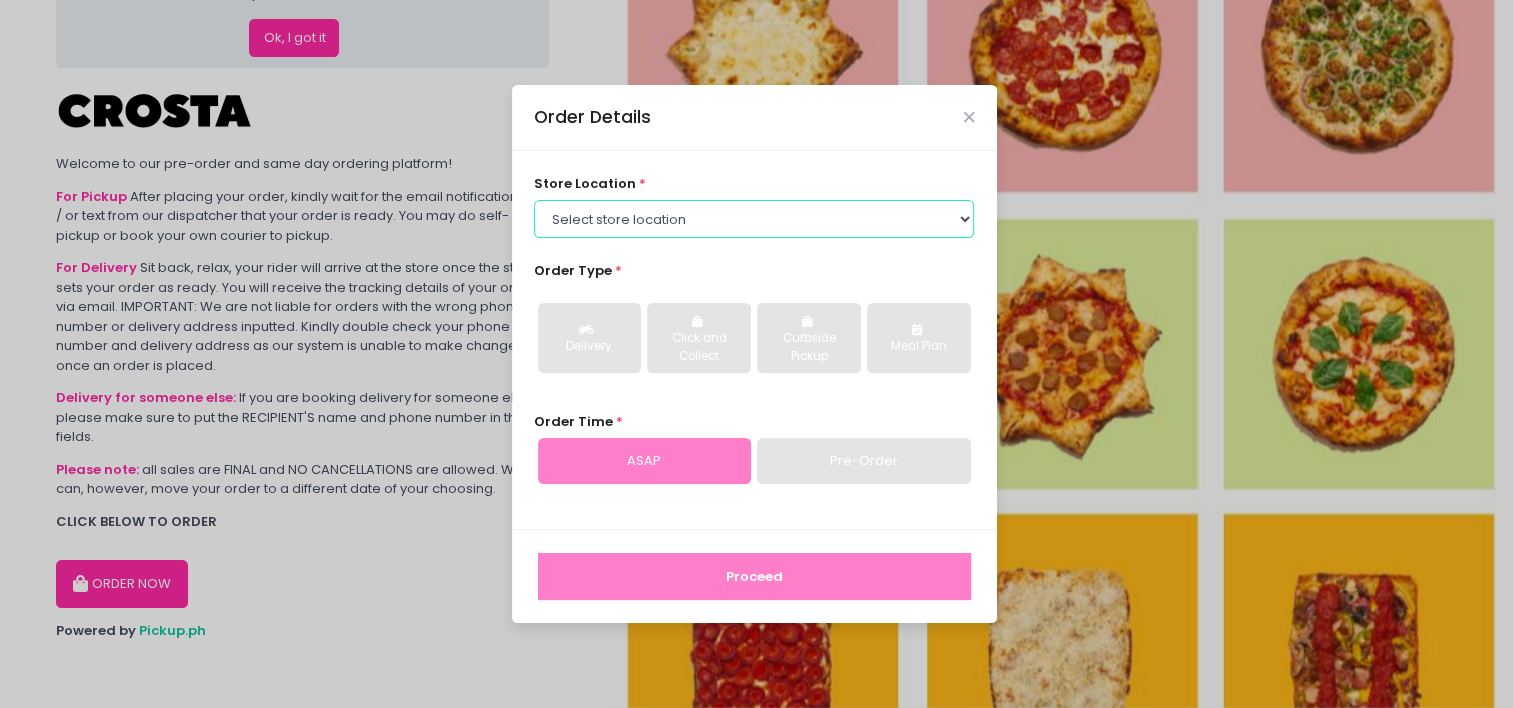 click on "Select store location Crosta Pizza - Salcedo  Crosta Pizza - San Juan" at bounding box center [754, 219] 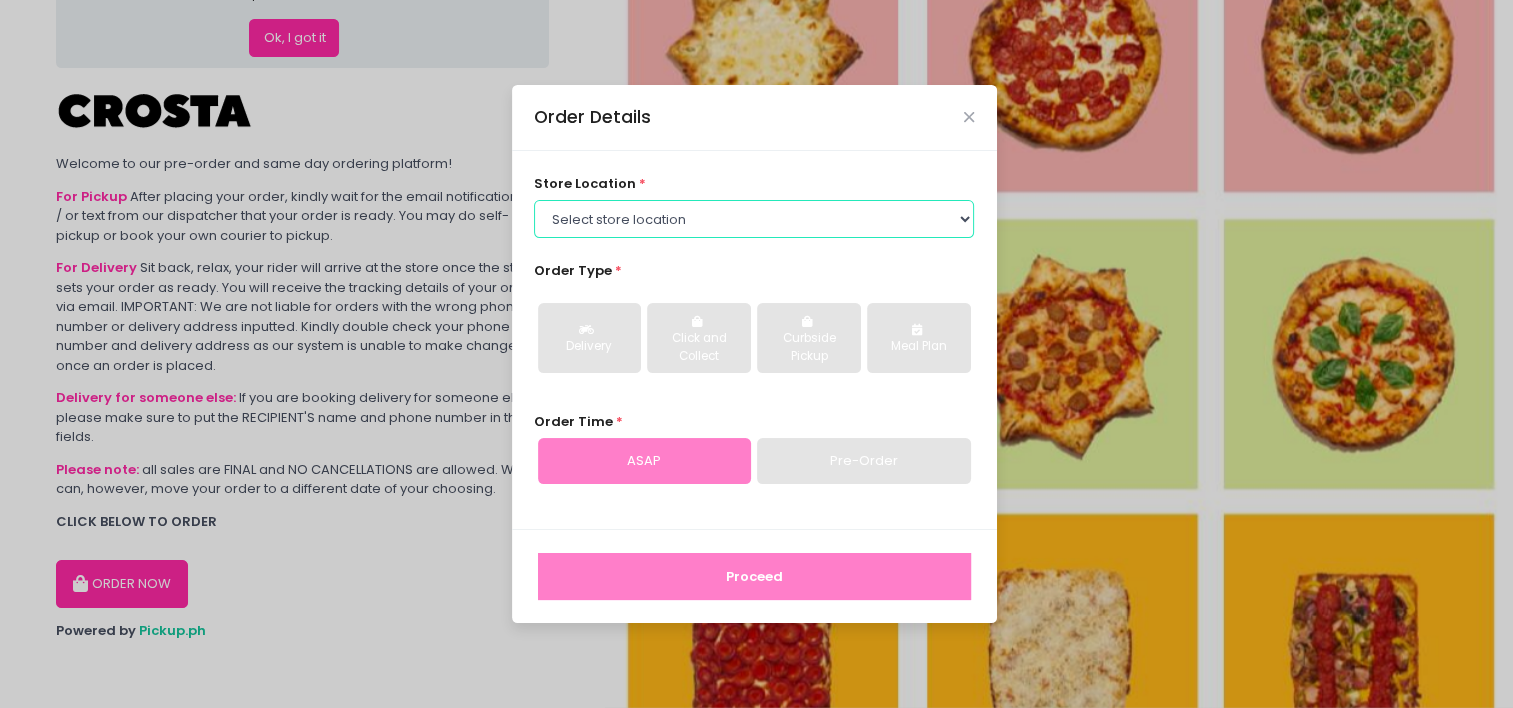 select on "5fabb2e53664a8677beaeb89" 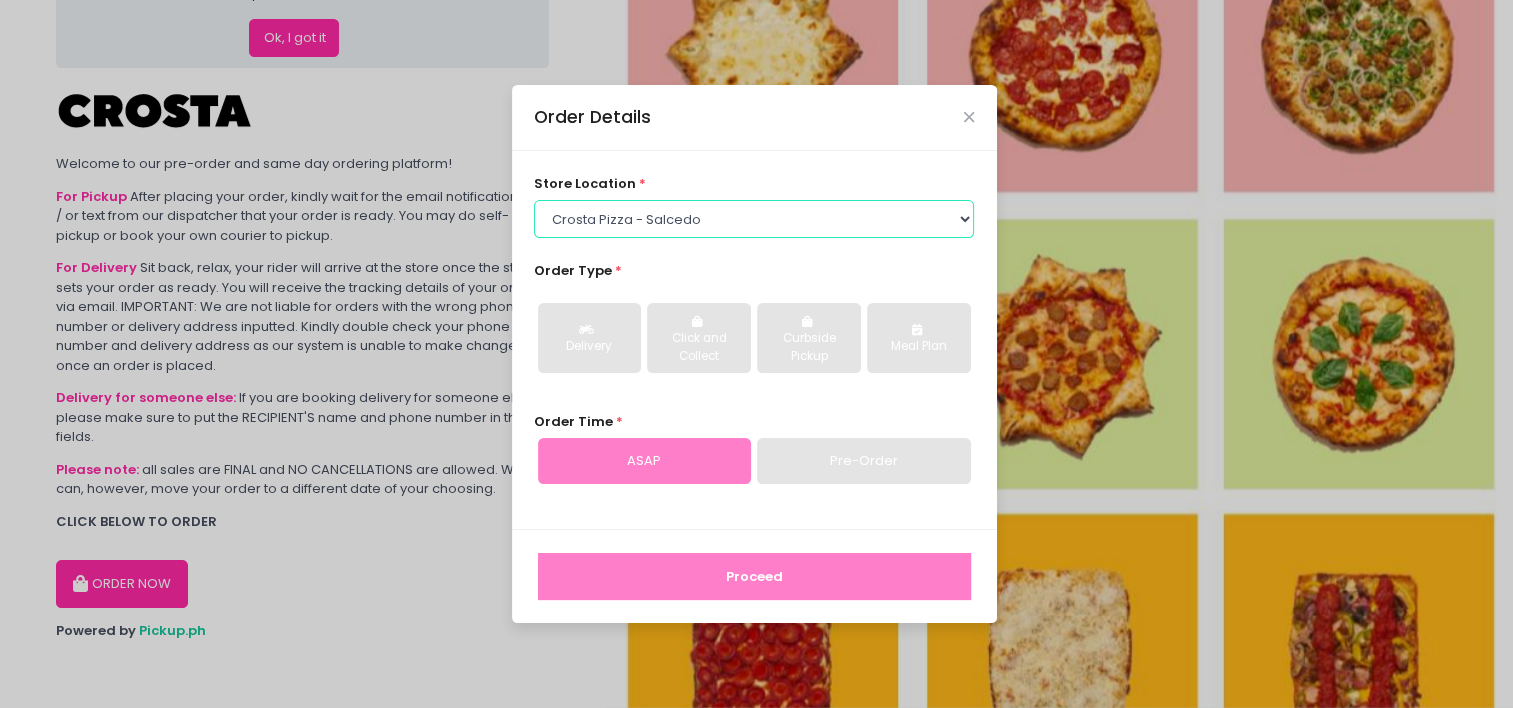 click on "Select store location Crosta Pizza - Salcedo  Crosta Pizza - San Juan" at bounding box center (754, 219) 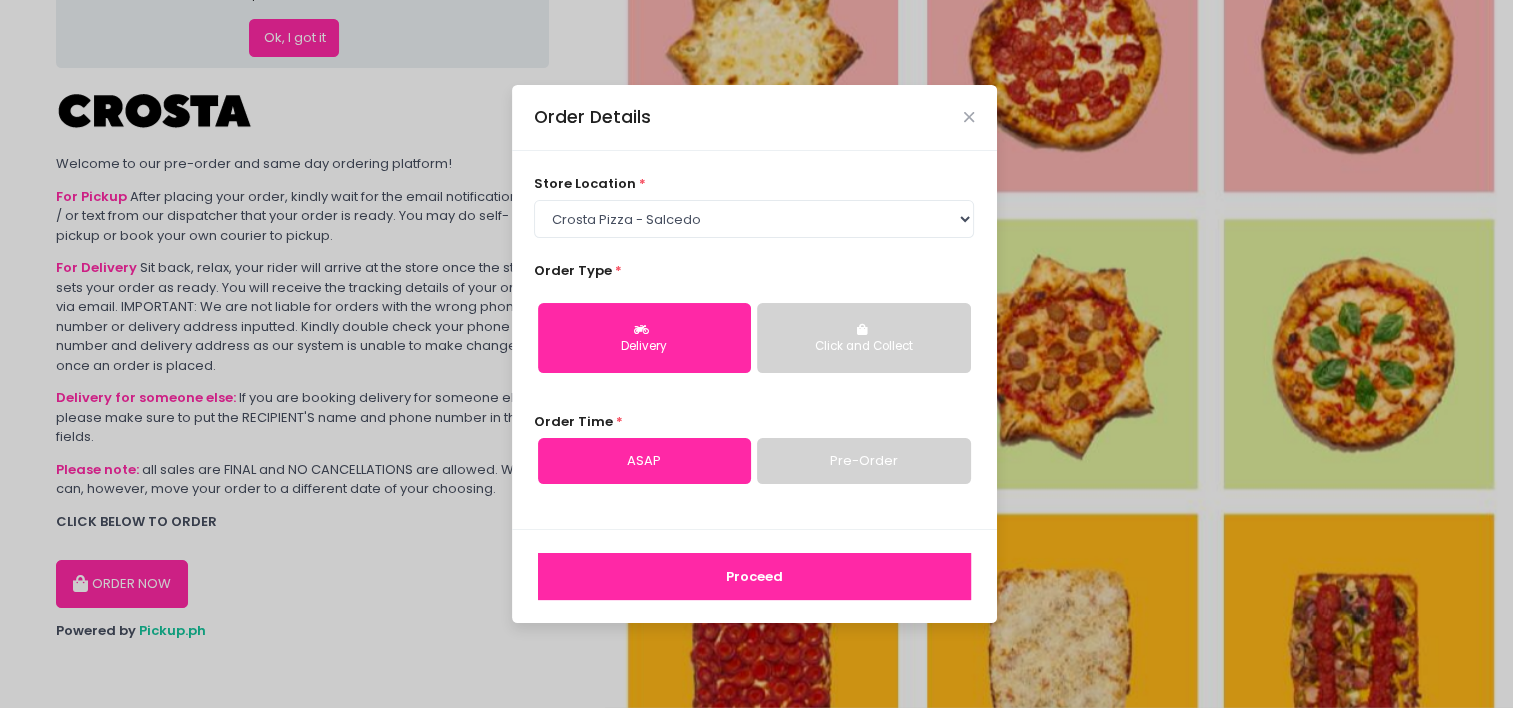 click on "Pre-Order" at bounding box center (863, 461) 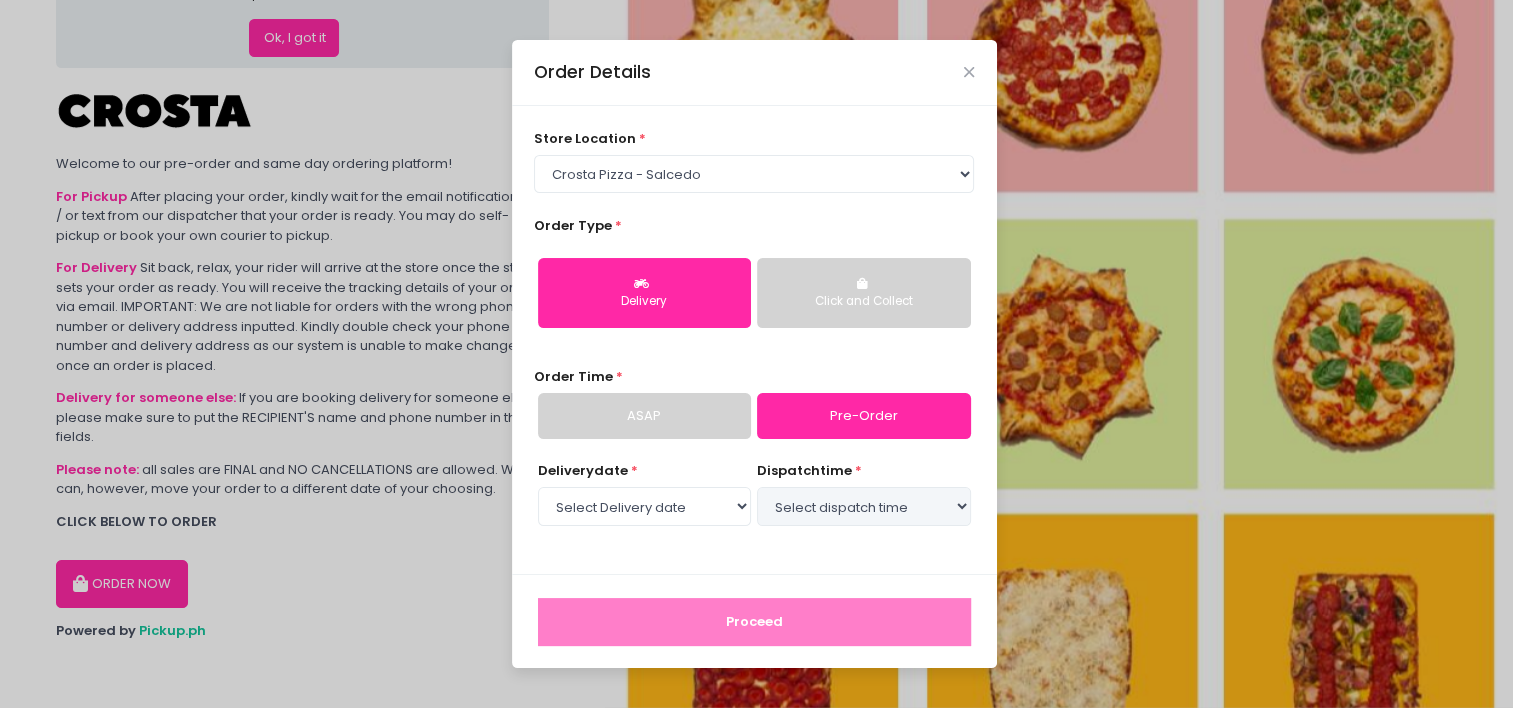 select on "[DATE]" 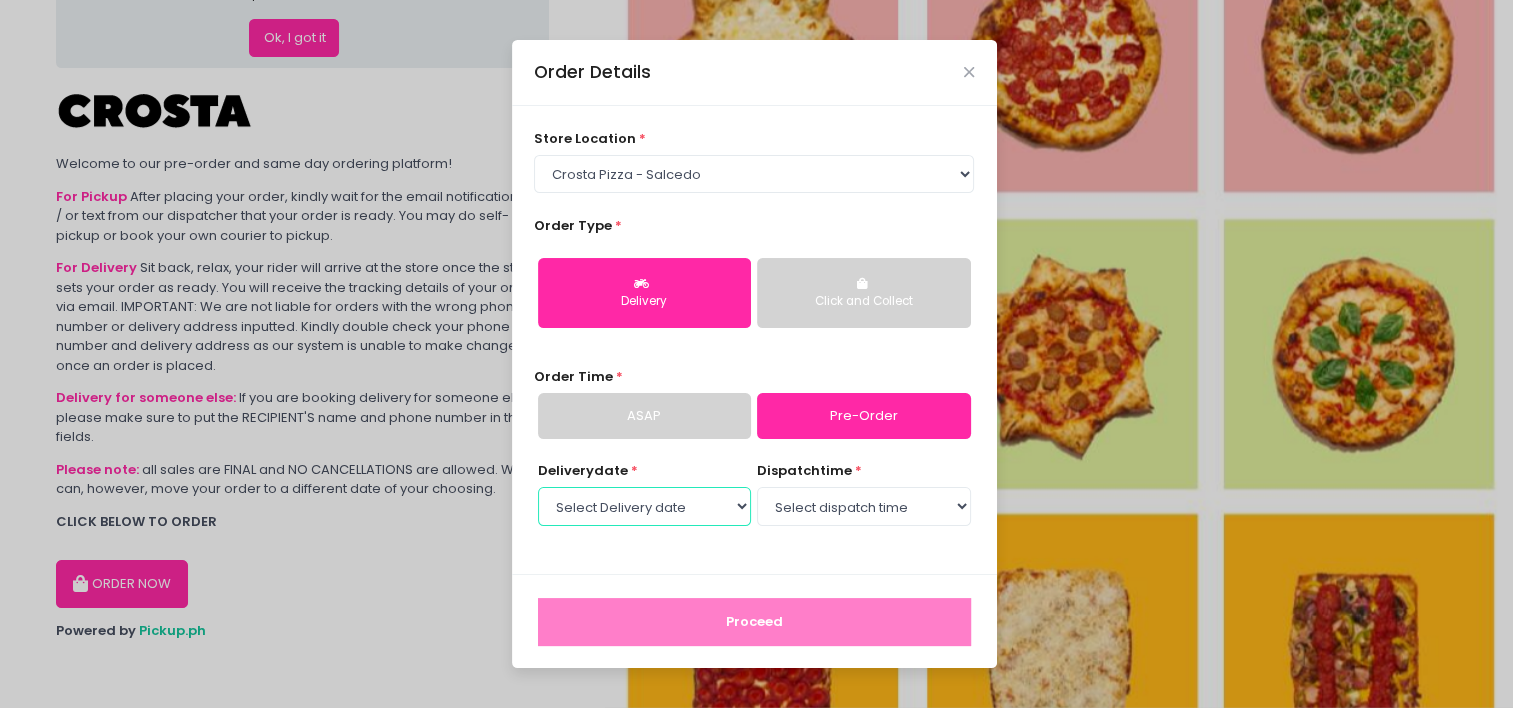 click on "Select Delivery date Saturday, Aug 9th Sunday, Aug 10th Monday, Aug 11th" at bounding box center [644, 506] 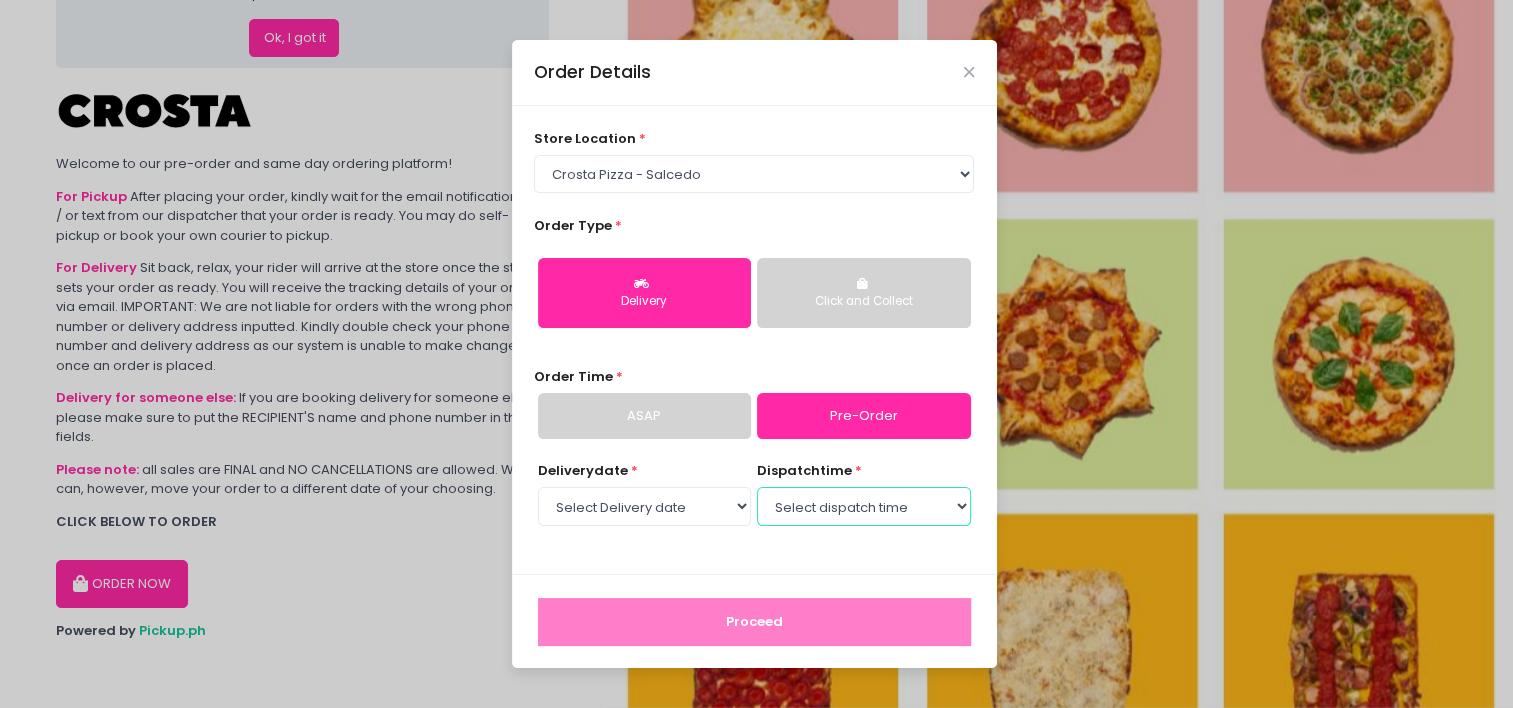 click on "Select dispatch time 02:00 PM - 02:30 PM 02:30 PM - 03:00 PM 03:00 PM - 03:30 PM 03:30 PM - 04:00 PM 04:00 PM - 04:30 PM 04:30 PM - 05:00 PM 05:00 PM - 05:30 PM 05:30 PM - 06:00 PM 06:00 PM - 06:30 PM 06:30 PM - 07:00 PM 07:00 PM - 07:30 PM 07:30 PM - 08:00 PM 08:00 PM - 08:30 PM 08:30 PM - 09:00 PM 09:00 PM - 09:30 PM 09:30 PM - 10:00 PM" at bounding box center (863, 506) 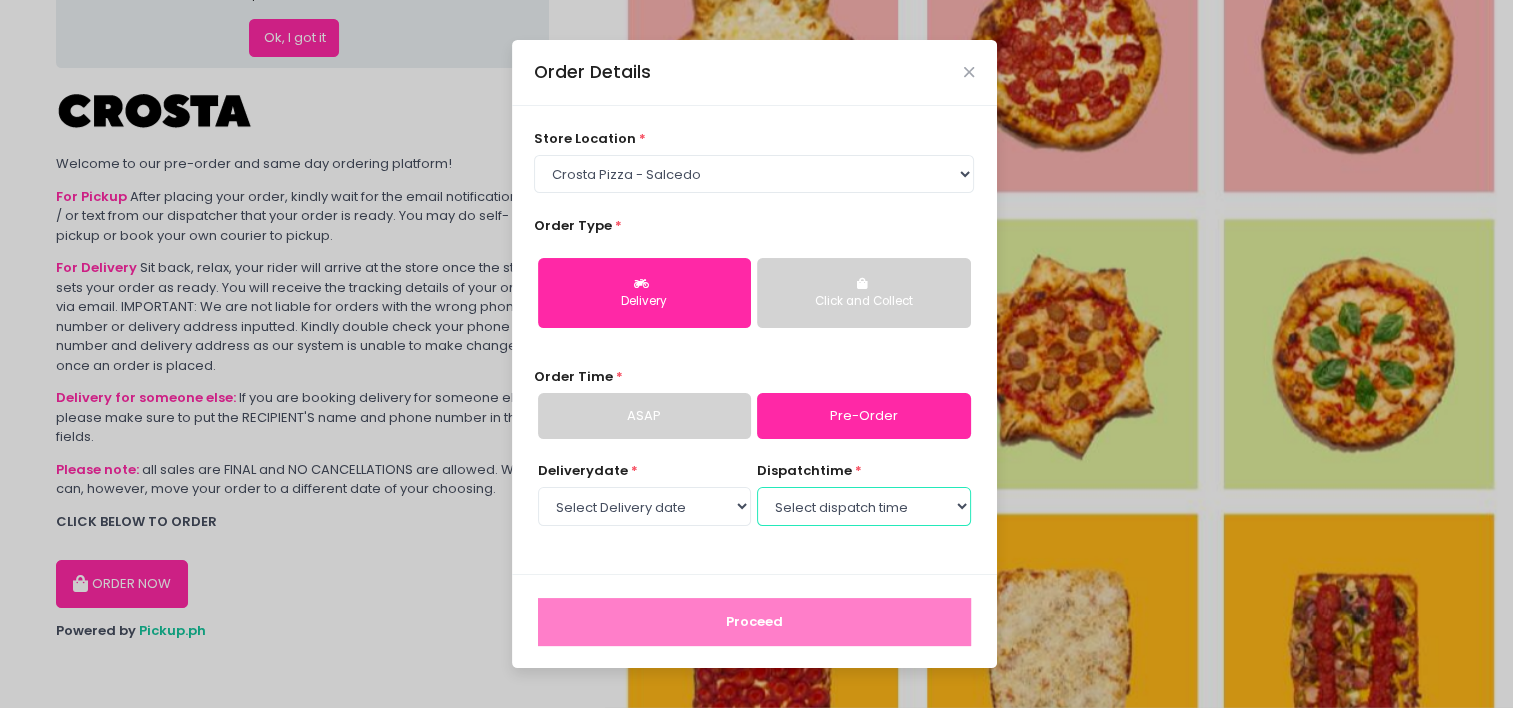 select on "15:00" 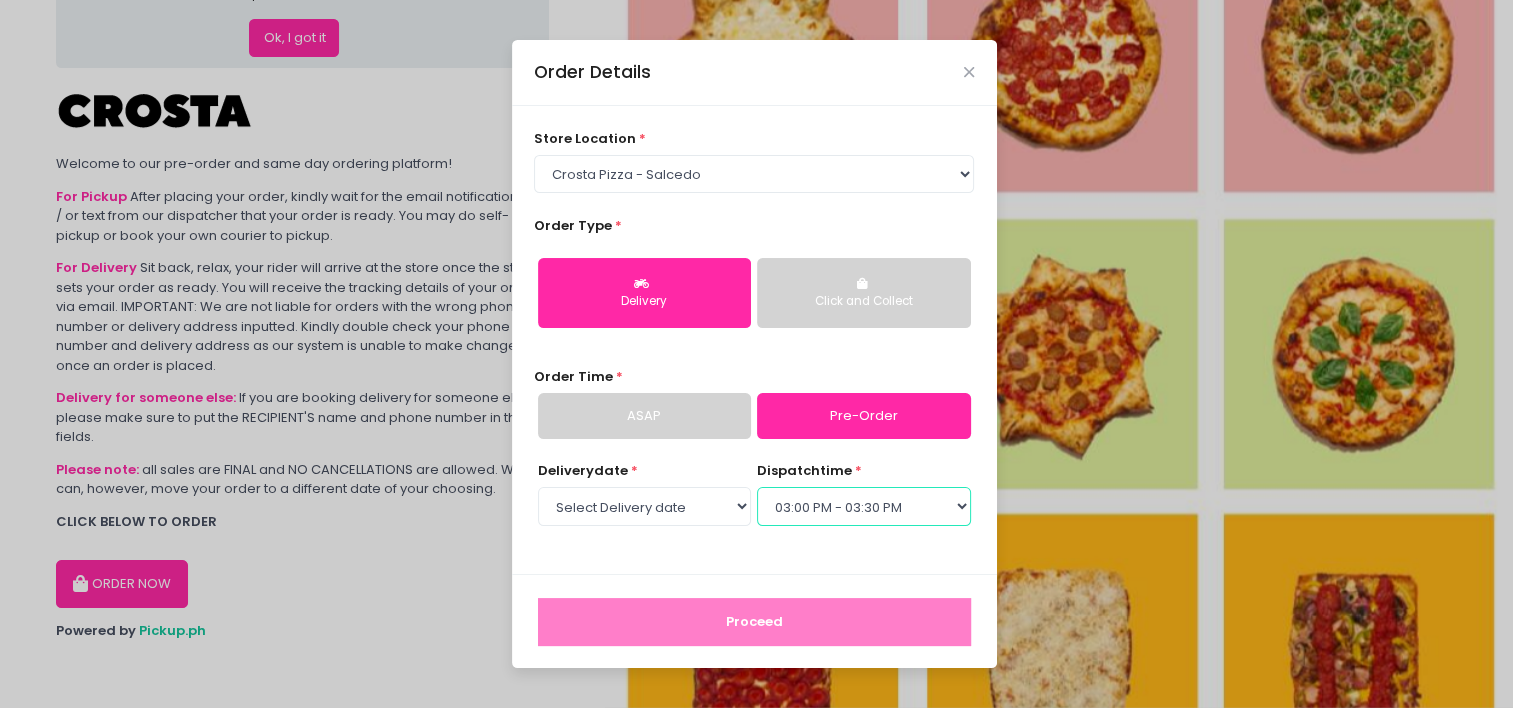 click on "Select dispatch time 02:00 PM - 02:30 PM 02:30 PM - 03:00 PM 03:00 PM - 03:30 PM 03:30 PM - 04:00 PM 04:00 PM - 04:30 PM 04:30 PM - 05:00 PM 05:00 PM - 05:30 PM 05:30 PM - 06:00 PM 06:00 PM - 06:30 PM 06:30 PM - 07:00 PM 07:00 PM - 07:30 PM 07:30 PM - 08:00 PM 08:00 PM - 08:30 PM 08:30 PM - 09:00 PM 09:00 PM - 09:30 PM 09:30 PM - 10:00 PM" at bounding box center (863, 506) 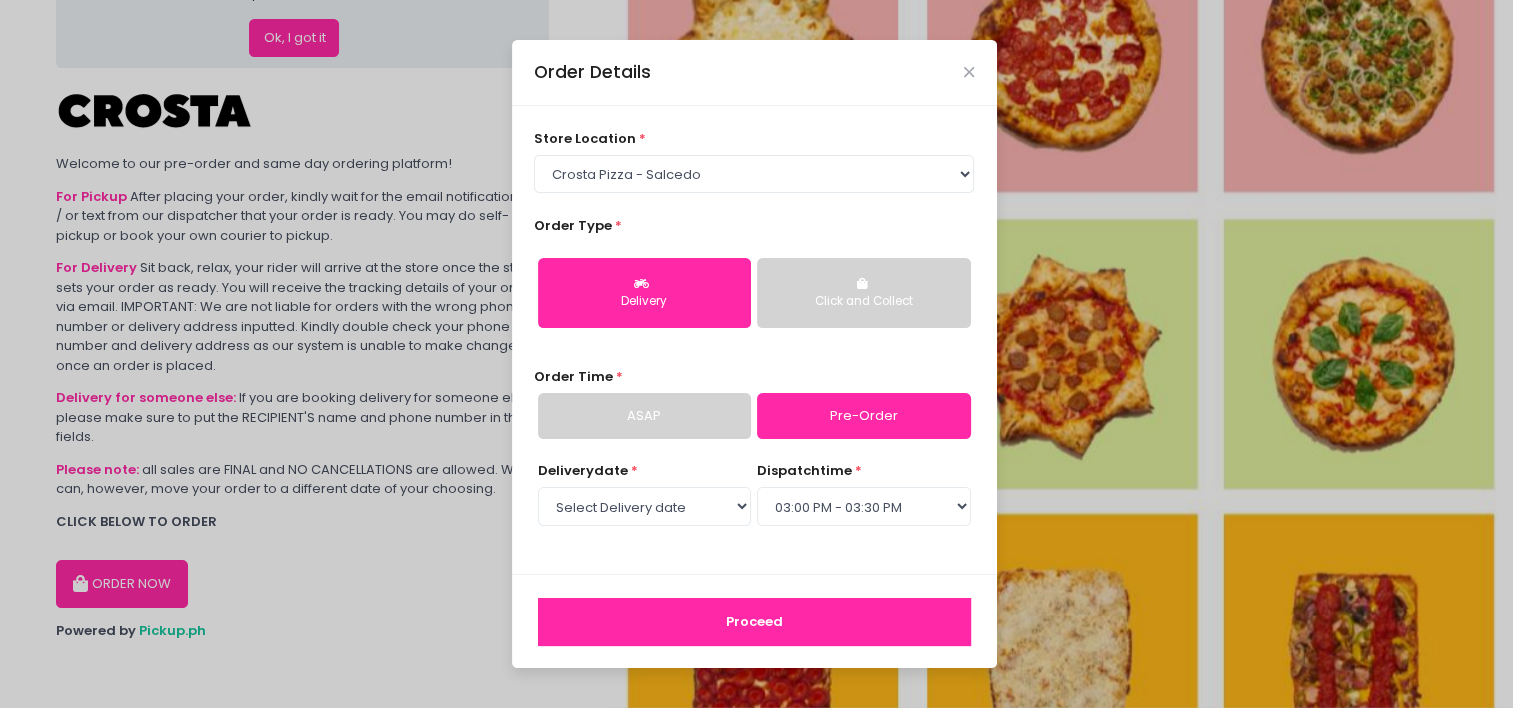 click on "Proceed" at bounding box center (754, 622) 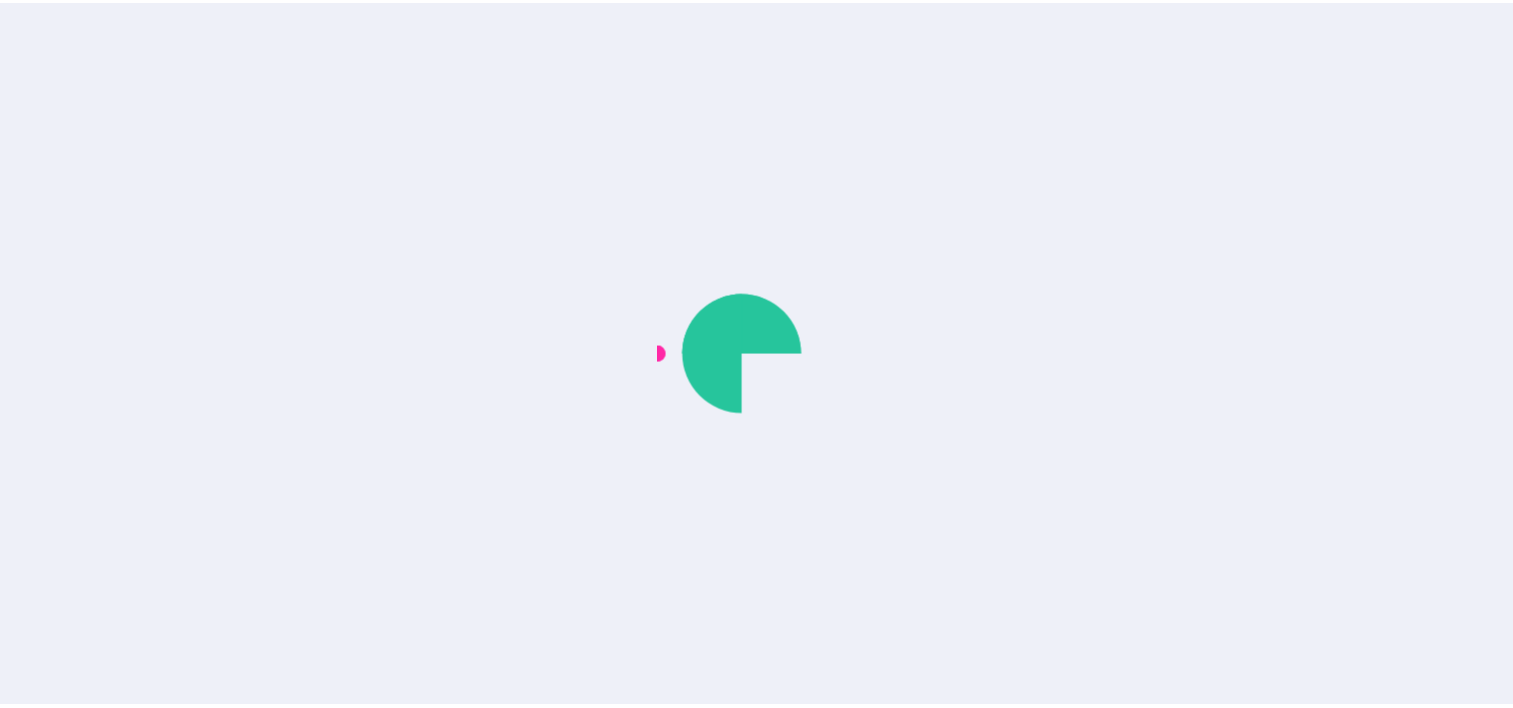 scroll, scrollTop: 0, scrollLeft: 0, axis: both 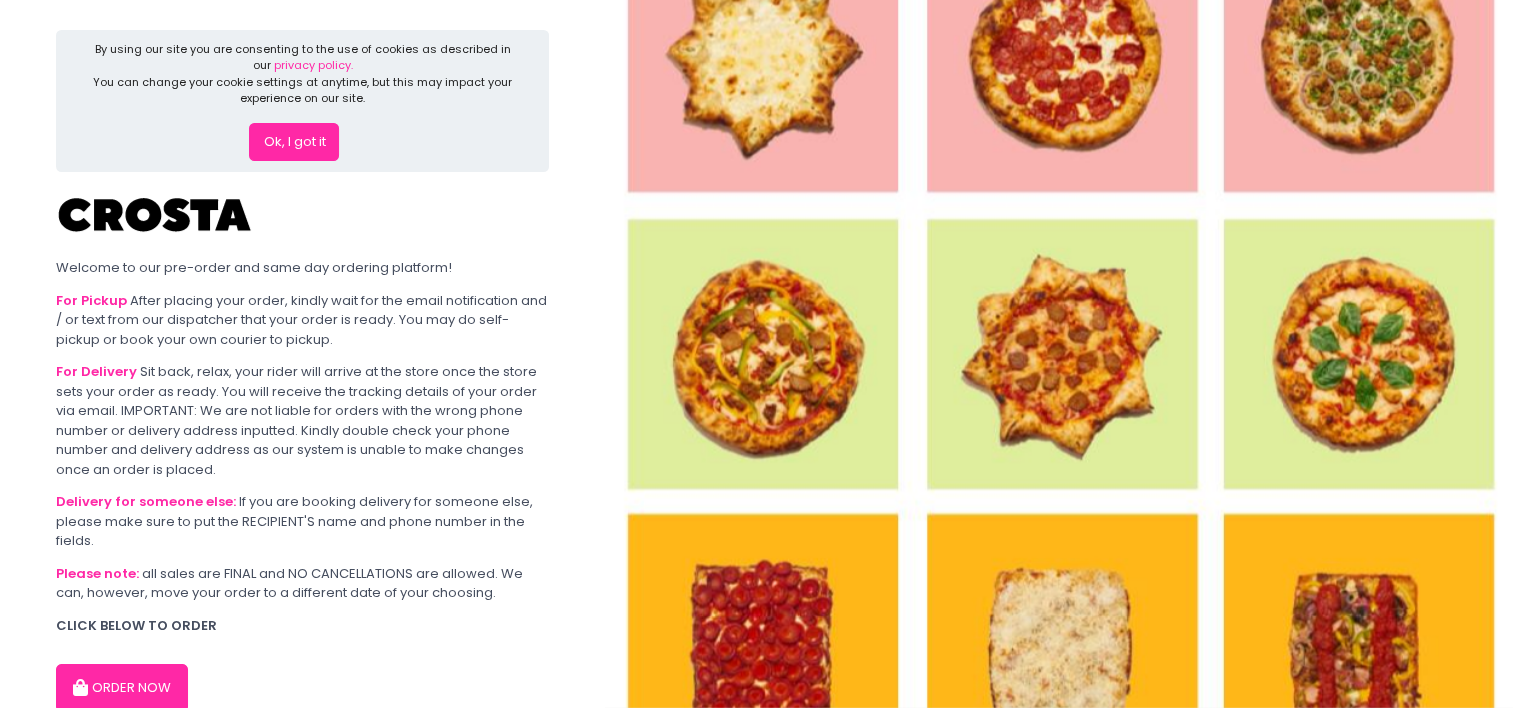 click on "ORDER NOW" at bounding box center [122, 688] 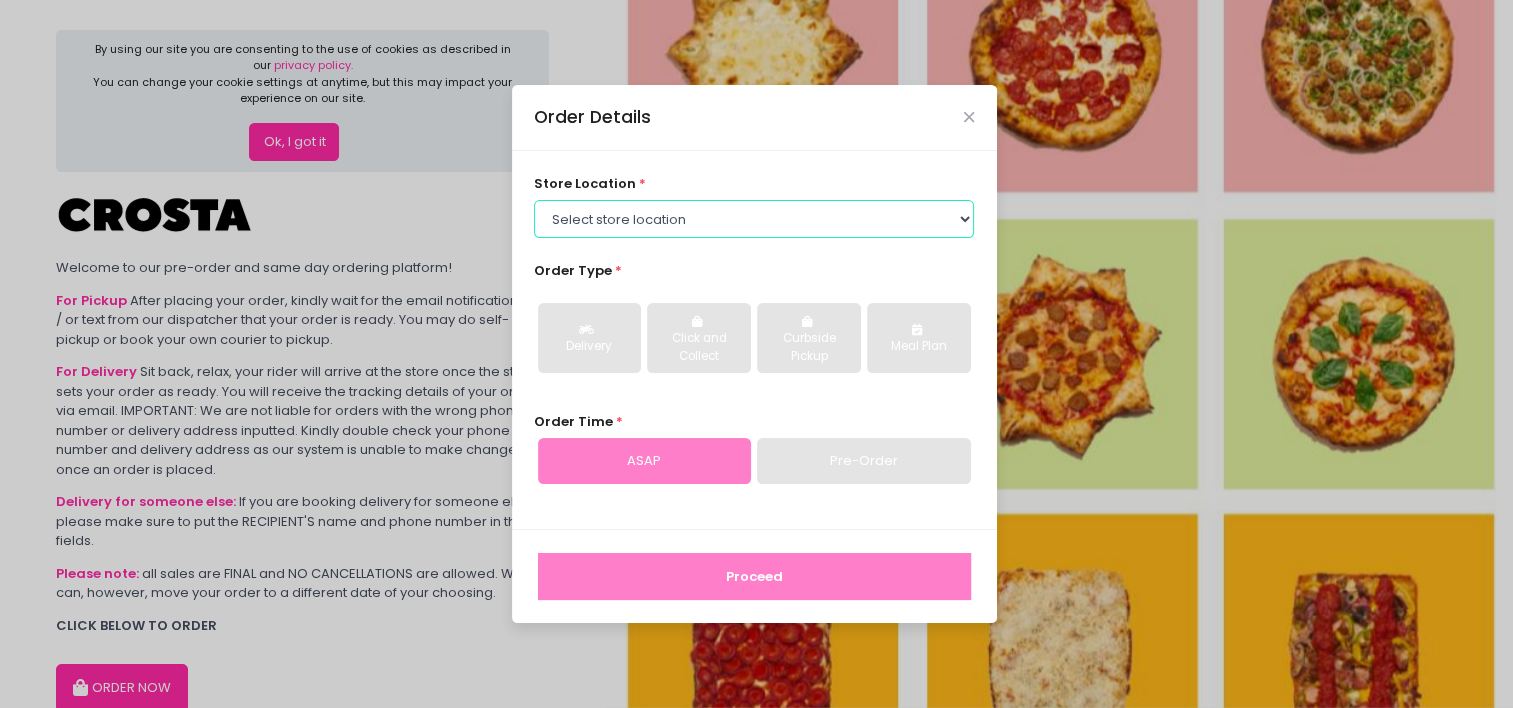 click on "Select store location Crosta Pizza - Salcedo  Crosta Pizza - San Juan" at bounding box center (754, 219) 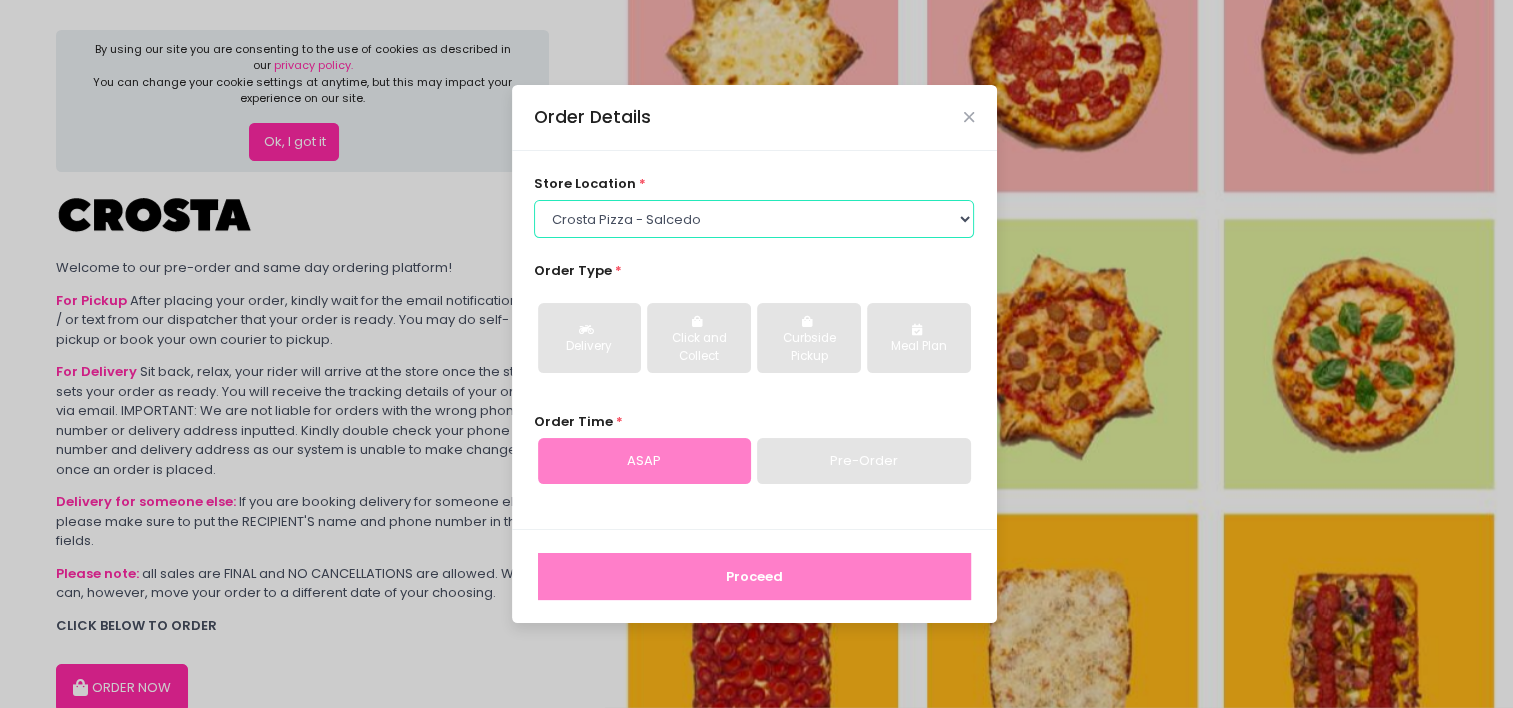 click on "Select store location Crosta Pizza - Salcedo  Crosta Pizza - San Juan" at bounding box center (754, 219) 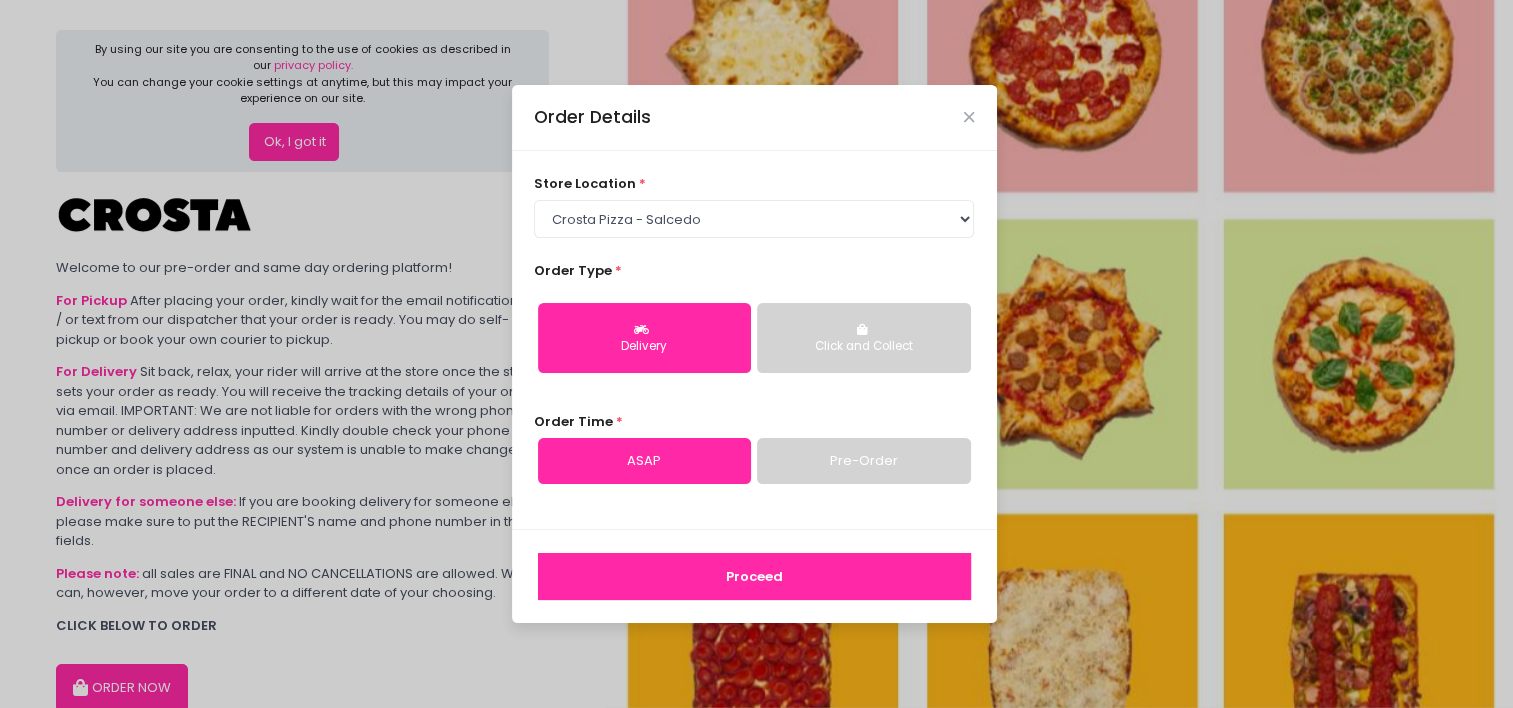 click on "Pre-Order" at bounding box center (863, 461) 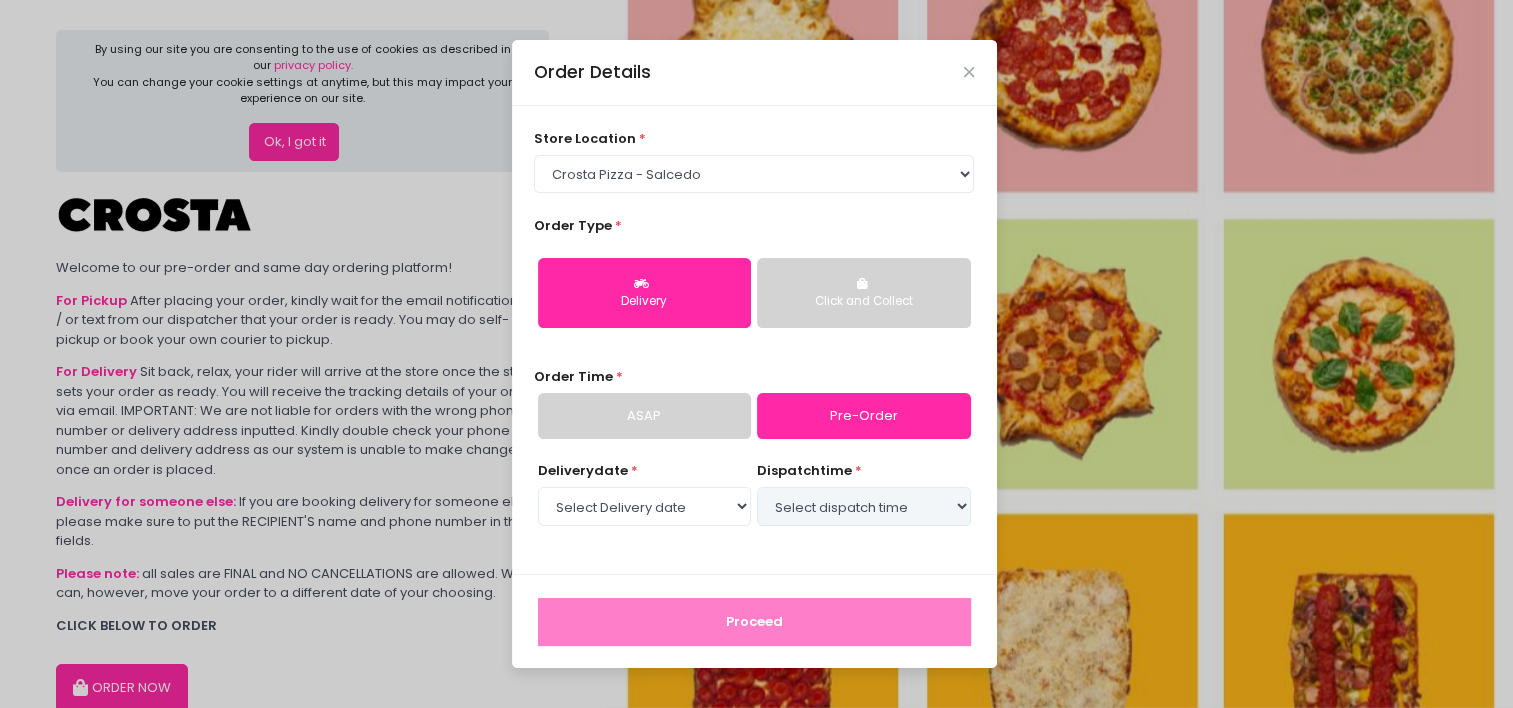 select on "[DATE]" 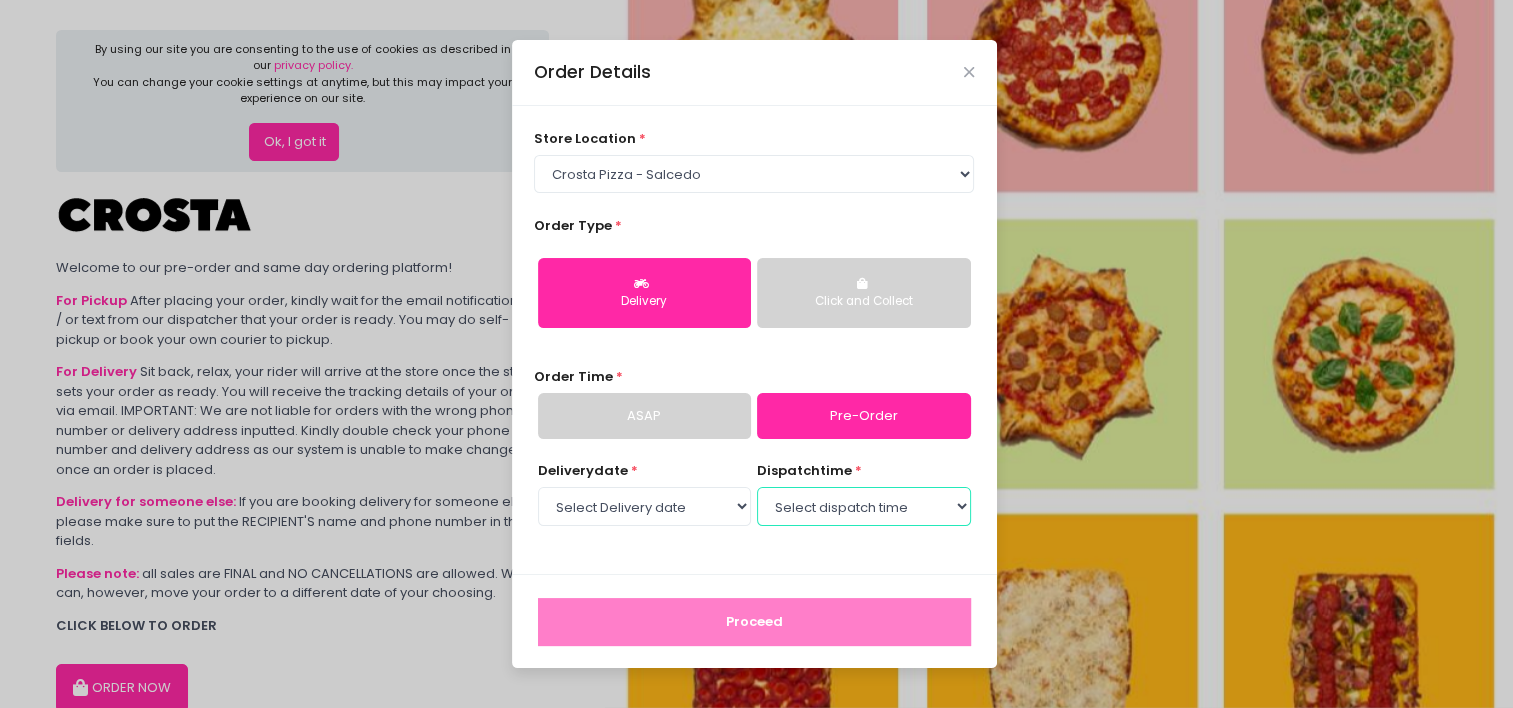 click on "Select dispatch time 02:00 PM - 02:30 PM 02:30 PM - 03:00 PM 03:00 PM - 03:30 PM 03:30 PM - 04:00 PM 04:00 PM - 04:30 PM 04:30 PM - 05:00 PM 05:00 PM - 05:30 PM 05:30 PM - 06:00 PM 06:00 PM - 06:30 PM 06:30 PM - 07:00 PM 07:00 PM - 07:30 PM 07:30 PM - 08:00 PM 08:00 PM - 08:30 PM 08:30 PM - 09:00 PM 09:00 PM - 09:30 PM 09:30 PM - 10:00 PM" at bounding box center (863, 506) 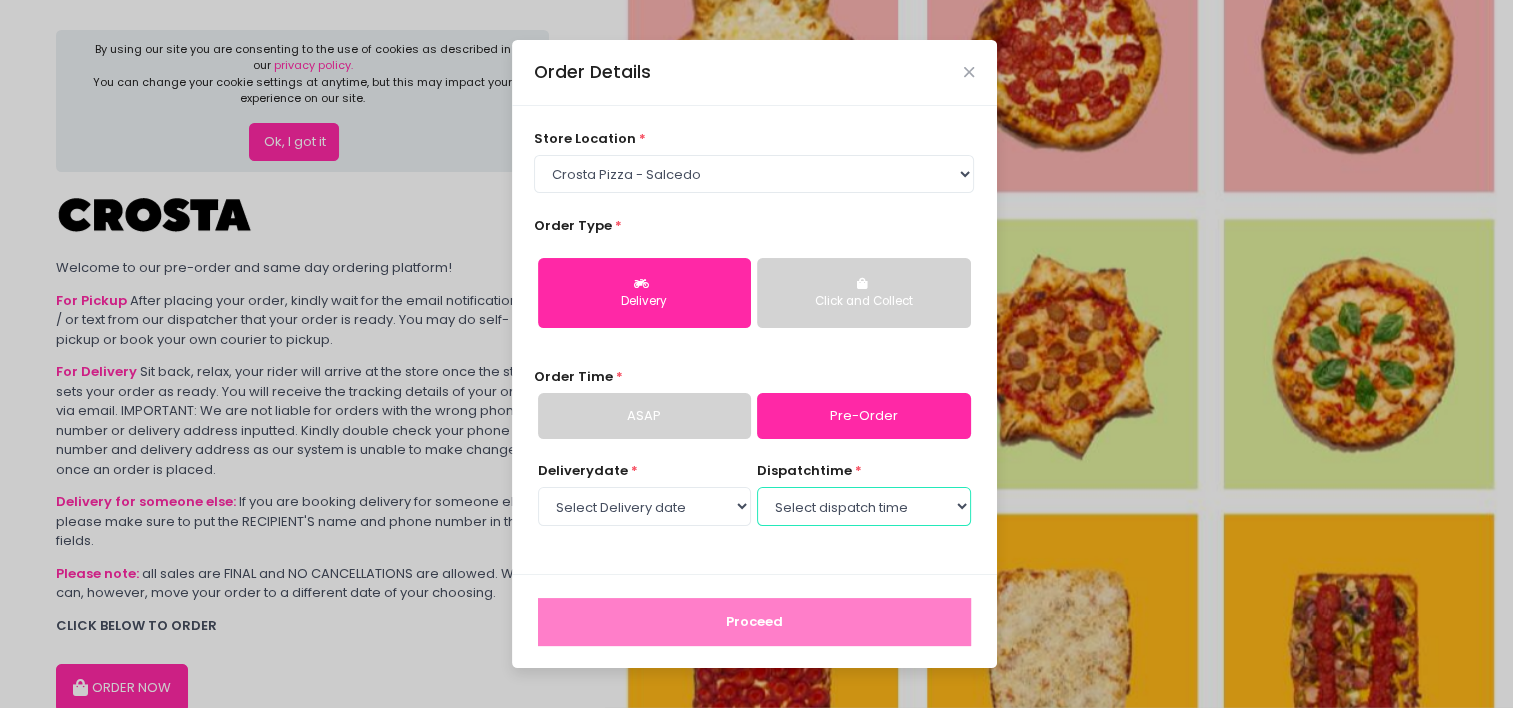 click on "Select dispatch time 02:00 PM - 02:30 PM 02:30 PM - 03:00 PM 03:00 PM - 03:30 PM 03:30 PM - 04:00 PM 04:00 PM - 04:30 PM 04:30 PM - 05:00 PM 05:00 PM - 05:30 PM 05:30 PM - 06:00 PM 06:00 PM - 06:30 PM 06:30 PM - 07:00 PM 07:00 PM - 07:30 PM 07:30 PM - 08:00 PM 08:00 PM - 08:30 PM 08:30 PM - 09:00 PM 09:00 PM - 09:30 PM 09:30 PM - 10:00 PM" at bounding box center [863, 506] 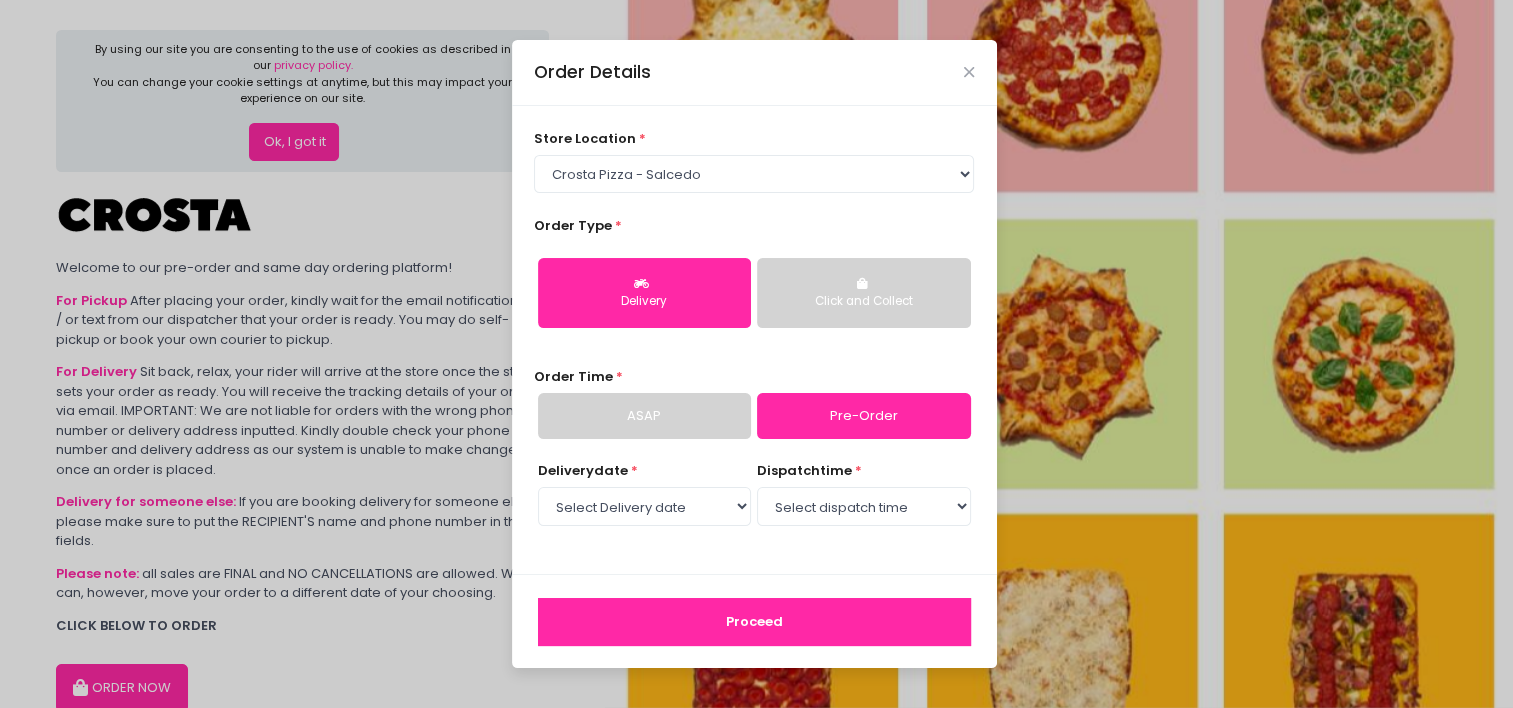 click on "Proceed" at bounding box center (754, 622) 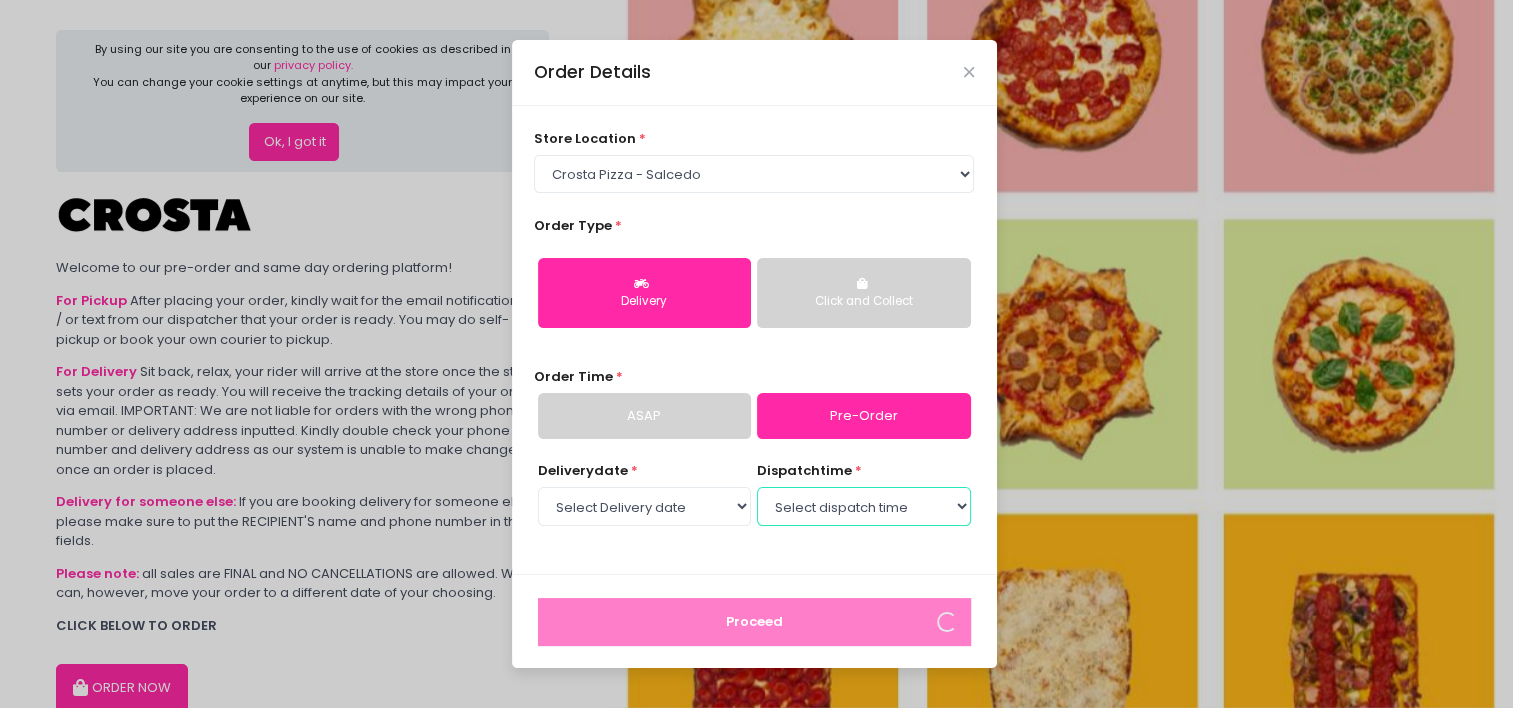 click on "Select dispatch time 02:00 PM - 02:30 PM 02:30 PM - 03:00 PM 03:00 PM - 03:30 PM 03:30 PM - 04:00 PM 04:00 PM - 04:30 PM 04:30 PM - 05:00 PM 05:00 PM - 05:30 PM 05:30 PM - 06:00 PM 06:00 PM - 06:30 PM 06:30 PM - 07:00 PM 07:00 PM - 07:30 PM 07:30 PM - 08:00 PM 08:00 PM - 08:30 PM 08:30 PM - 09:00 PM 09:00 PM - 09:30 PM 09:30 PM - 10:00 PM" at bounding box center (863, 506) 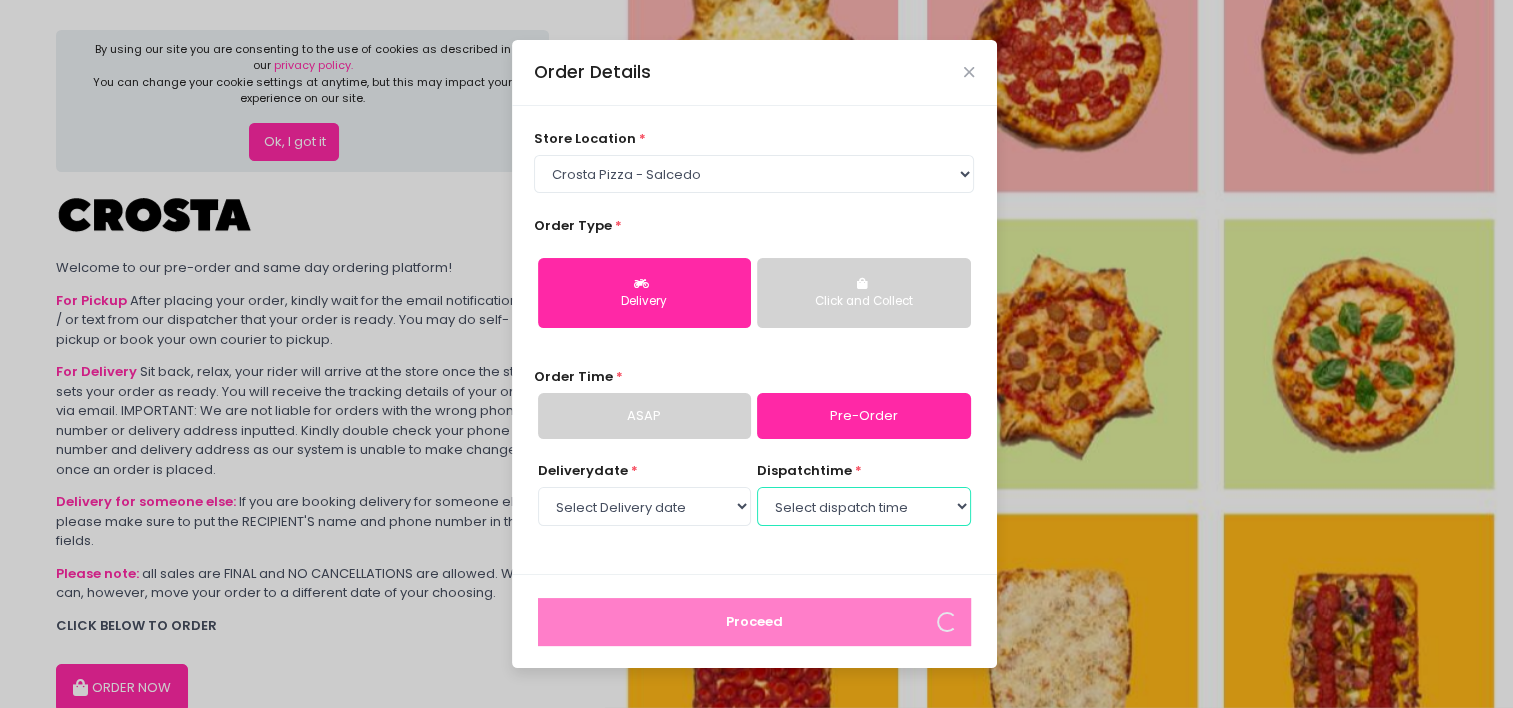 select on "15:00" 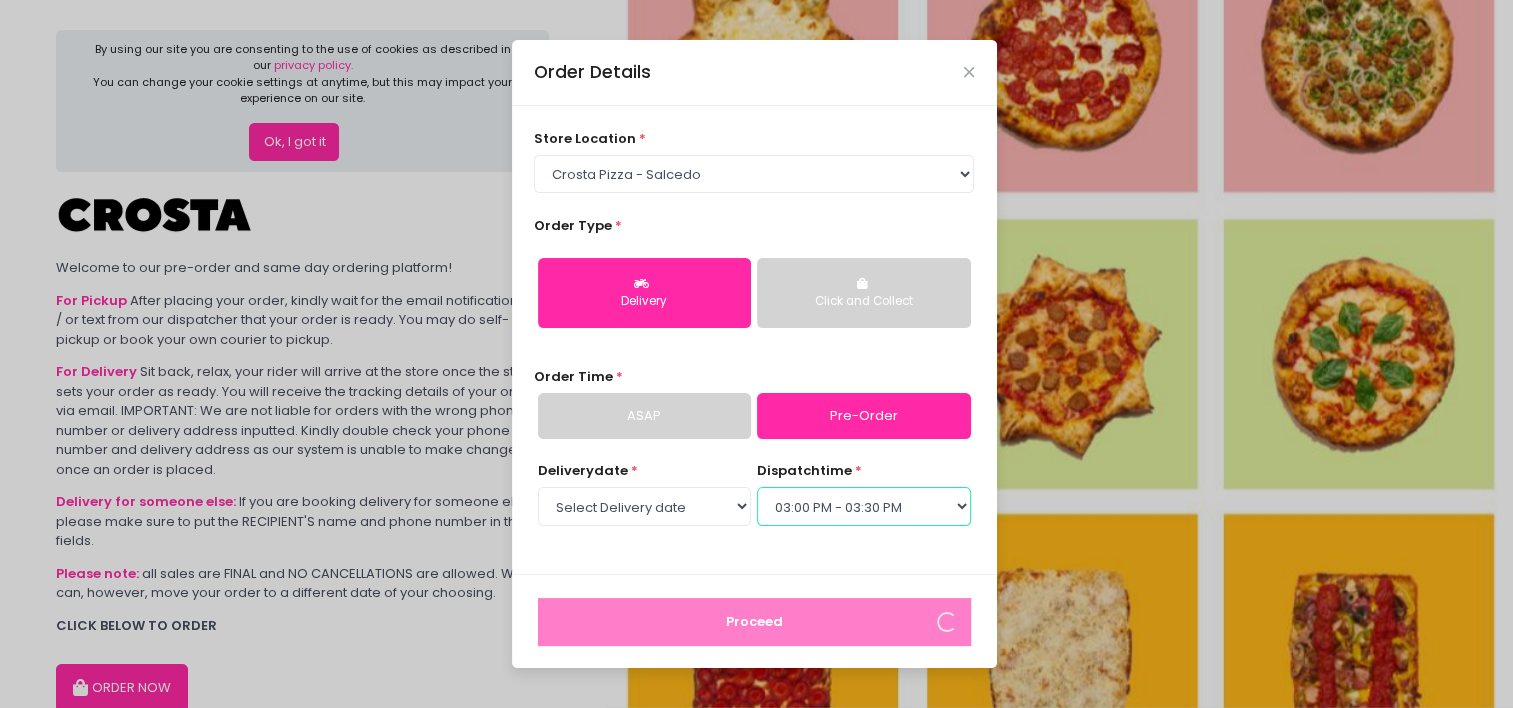 click on "Select dispatch time 02:00 PM - 02:30 PM 02:30 PM - 03:00 PM 03:00 PM - 03:30 PM 03:30 PM - 04:00 PM 04:00 PM - 04:30 PM 04:30 PM - 05:00 PM 05:00 PM - 05:30 PM 05:30 PM - 06:00 PM 06:00 PM - 06:30 PM 06:30 PM - 07:00 PM 07:00 PM - 07:30 PM 07:30 PM - 08:00 PM 08:00 PM - 08:30 PM 08:30 PM - 09:00 PM 09:00 PM - 09:30 PM 09:30 PM - 10:00 PM" at bounding box center [863, 506] 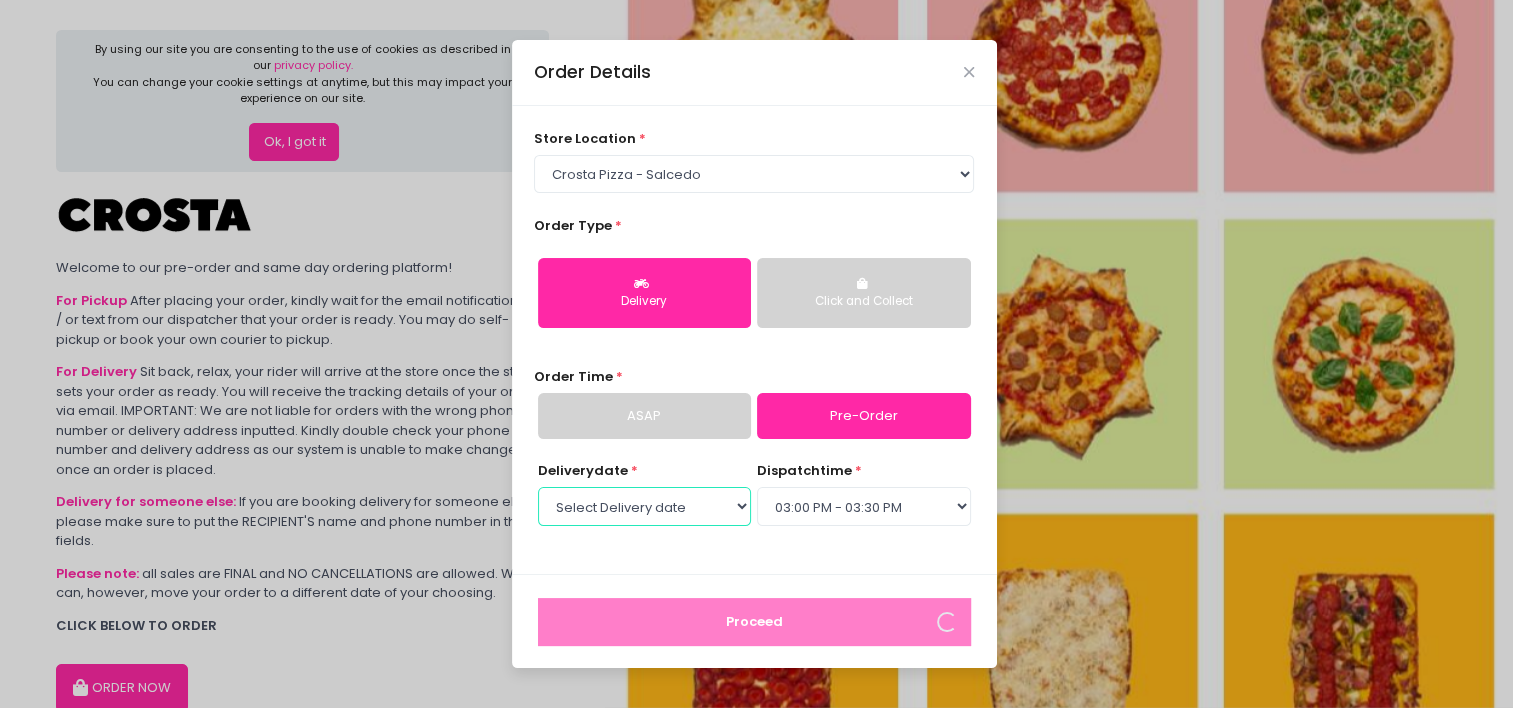 click on "Select Delivery date Saturday, Aug 9th Sunday, Aug 10th Monday, Aug 11th" at bounding box center [644, 506] 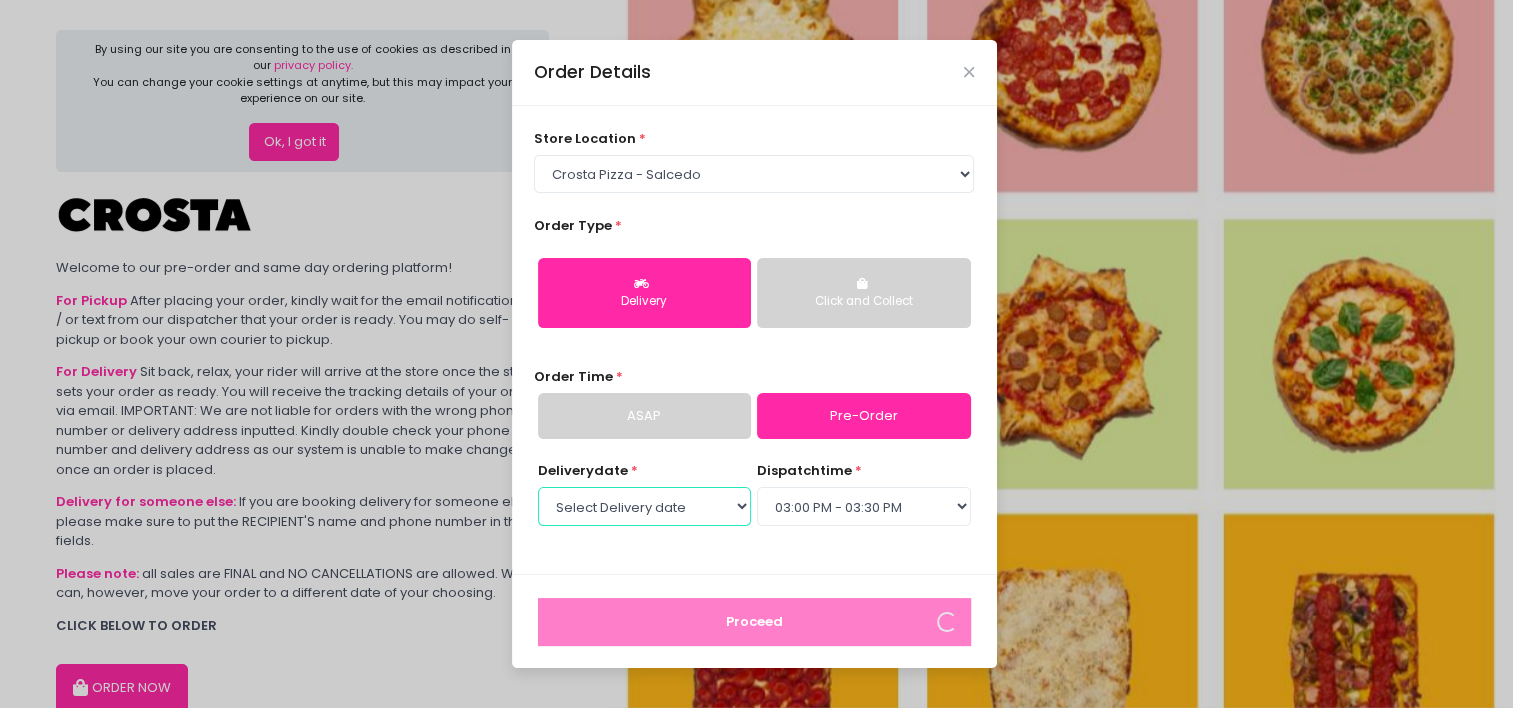 click on "Select Delivery date Saturday, Aug 9th Sunday, Aug 10th Monday, Aug 11th" at bounding box center [644, 506] 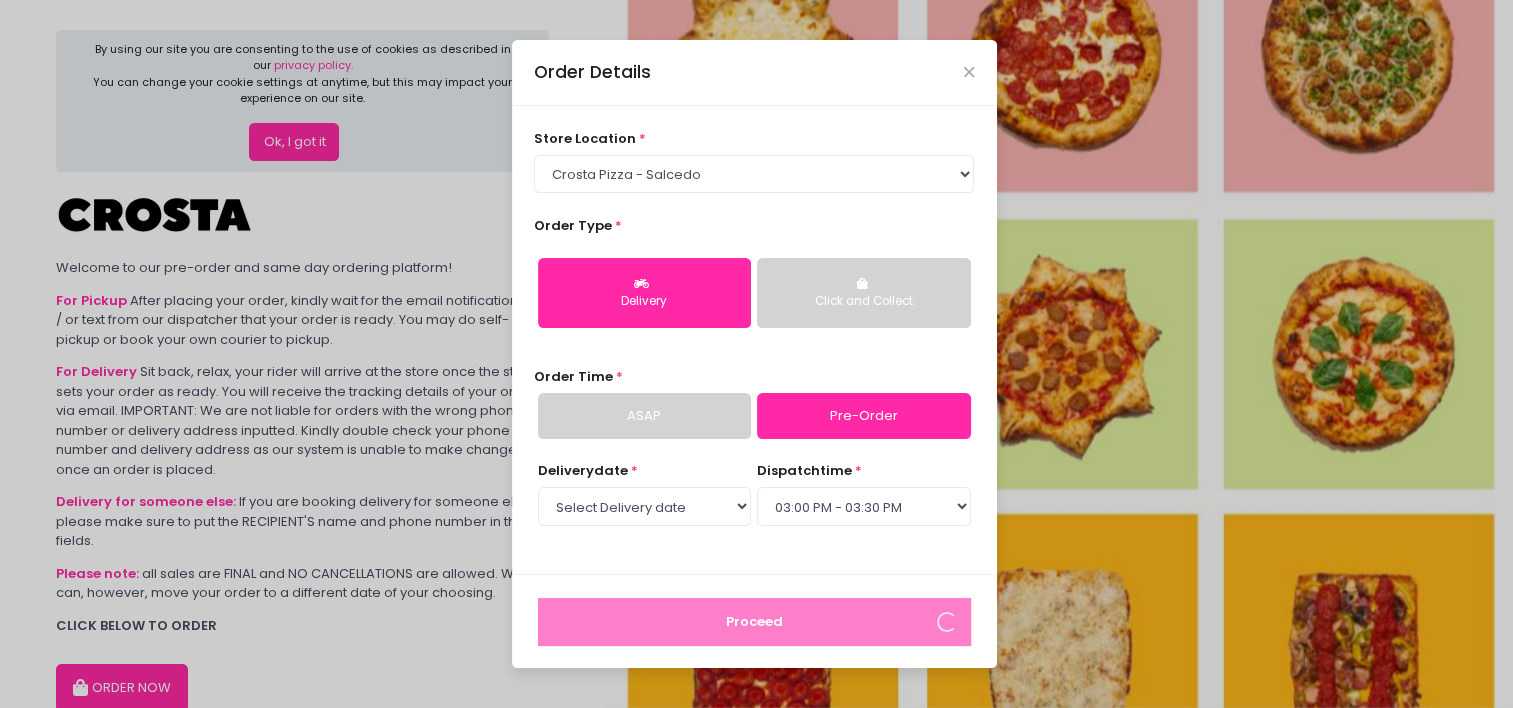 click on "Pre-Order" at bounding box center [863, 416] 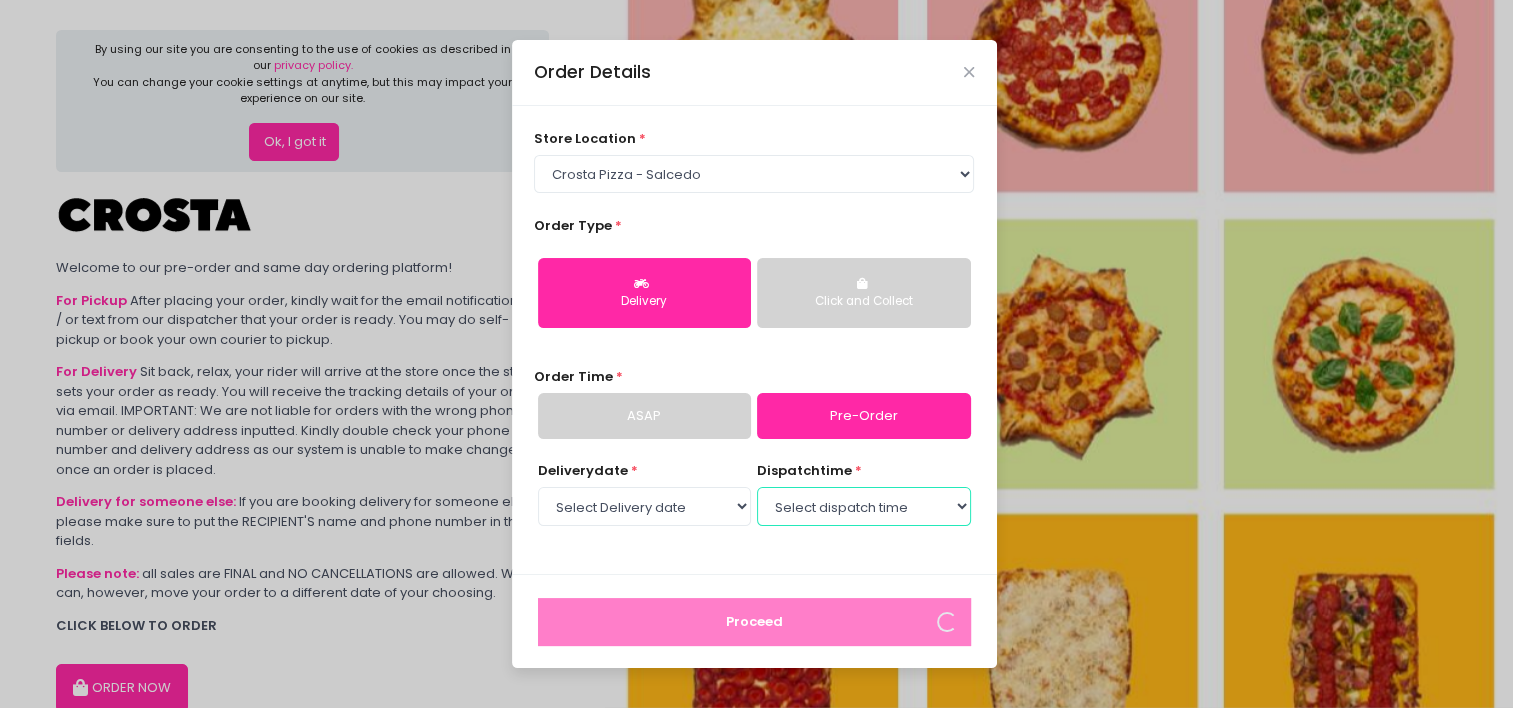 click on "Select dispatch time 02:00 PM - 02:30 PM 02:30 PM - 03:00 PM 03:00 PM - 03:30 PM 03:30 PM - 04:00 PM 04:00 PM - 04:30 PM 04:30 PM - 05:00 PM 05:00 PM - 05:30 PM 05:30 PM - 06:00 PM 06:00 PM - 06:30 PM 06:30 PM - 07:00 PM 07:00 PM - 07:30 PM 07:30 PM - 08:00 PM 08:00 PM - 08:30 PM 08:30 PM - 09:00 PM 09:00 PM - 09:30 PM 09:30 PM - 10:00 PM" at bounding box center [863, 506] 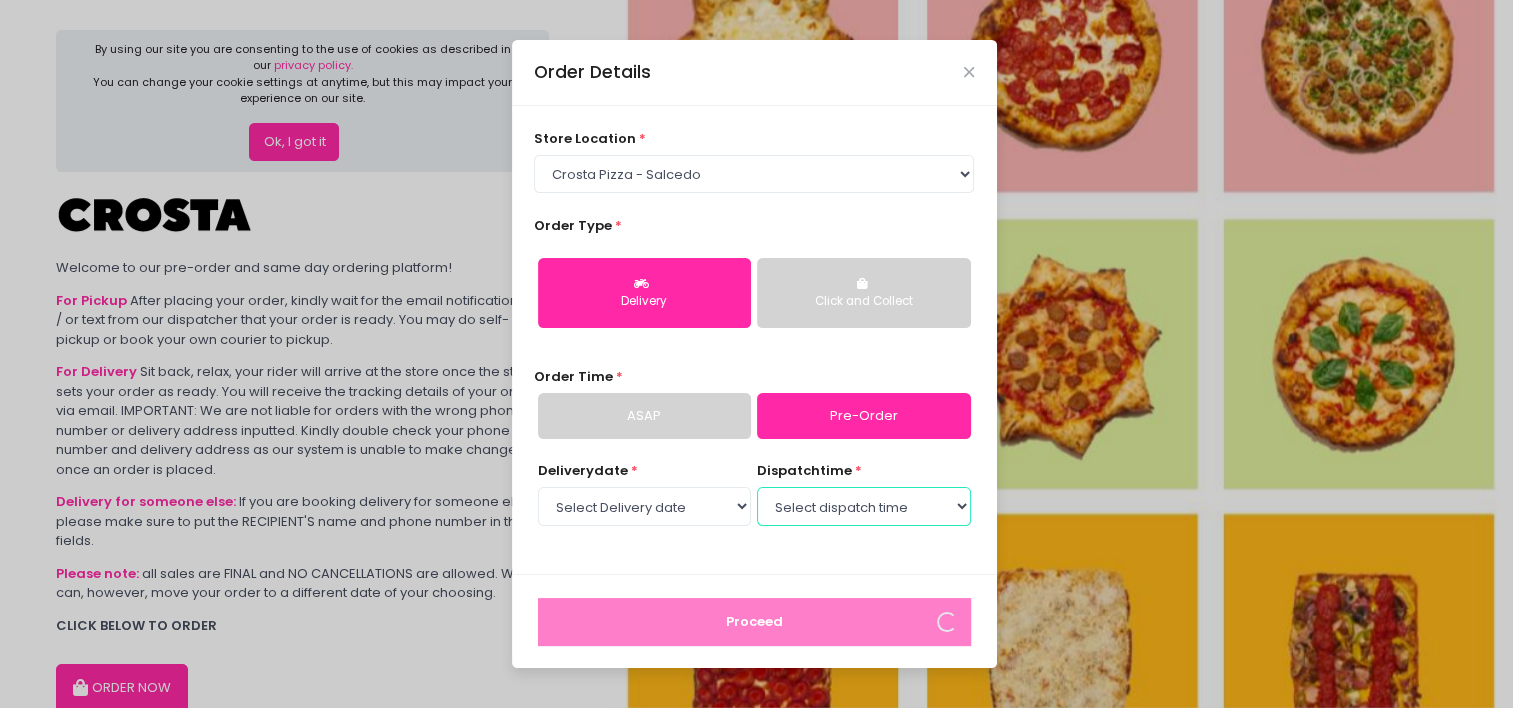 select on "15:00" 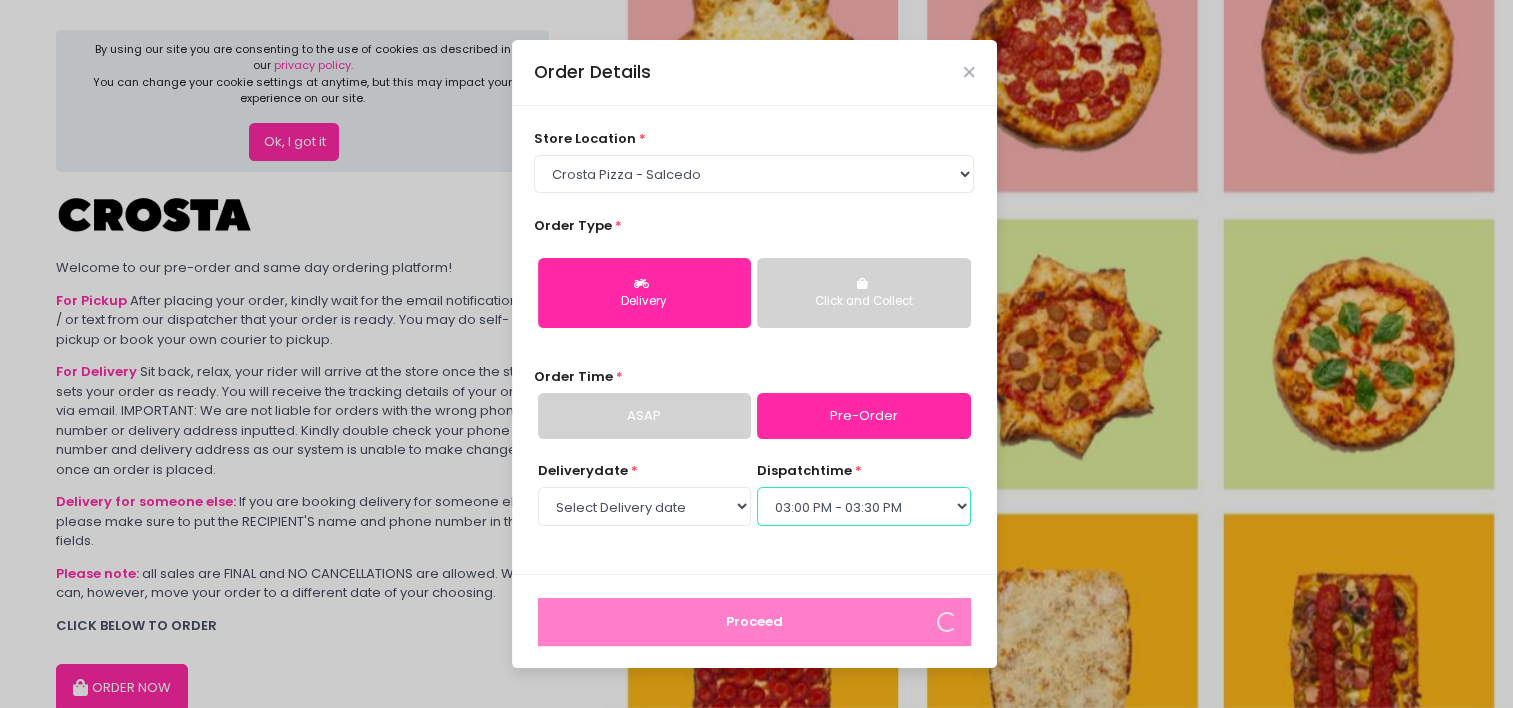 click on "Select dispatch time 02:00 PM - 02:30 PM 02:30 PM - 03:00 PM 03:00 PM - 03:30 PM 03:30 PM - 04:00 PM 04:00 PM - 04:30 PM 04:30 PM - 05:00 PM 05:00 PM - 05:30 PM 05:30 PM - 06:00 PM 06:00 PM - 06:30 PM 06:30 PM - 07:00 PM 07:00 PM - 07:30 PM 07:30 PM - 08:00 PM 08:00 PM - 08:30 PM 08:30 PM - 09:00 PM 09:00 PM - 09:30 PM 09:30 PM - 10:00 PM" at bounding box center (863, 506) 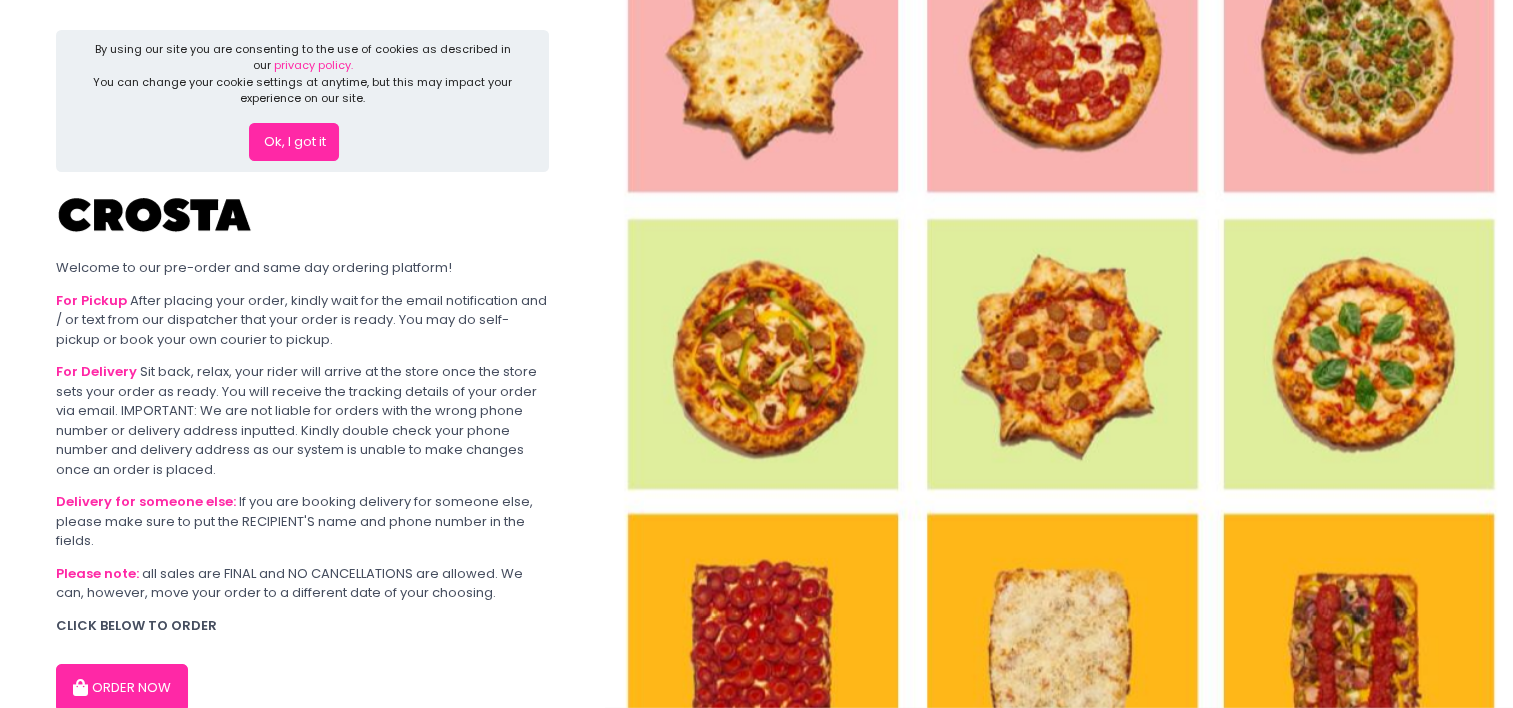 scroll, scrollTop: 100, scrollLeft: 0, axis: vertical 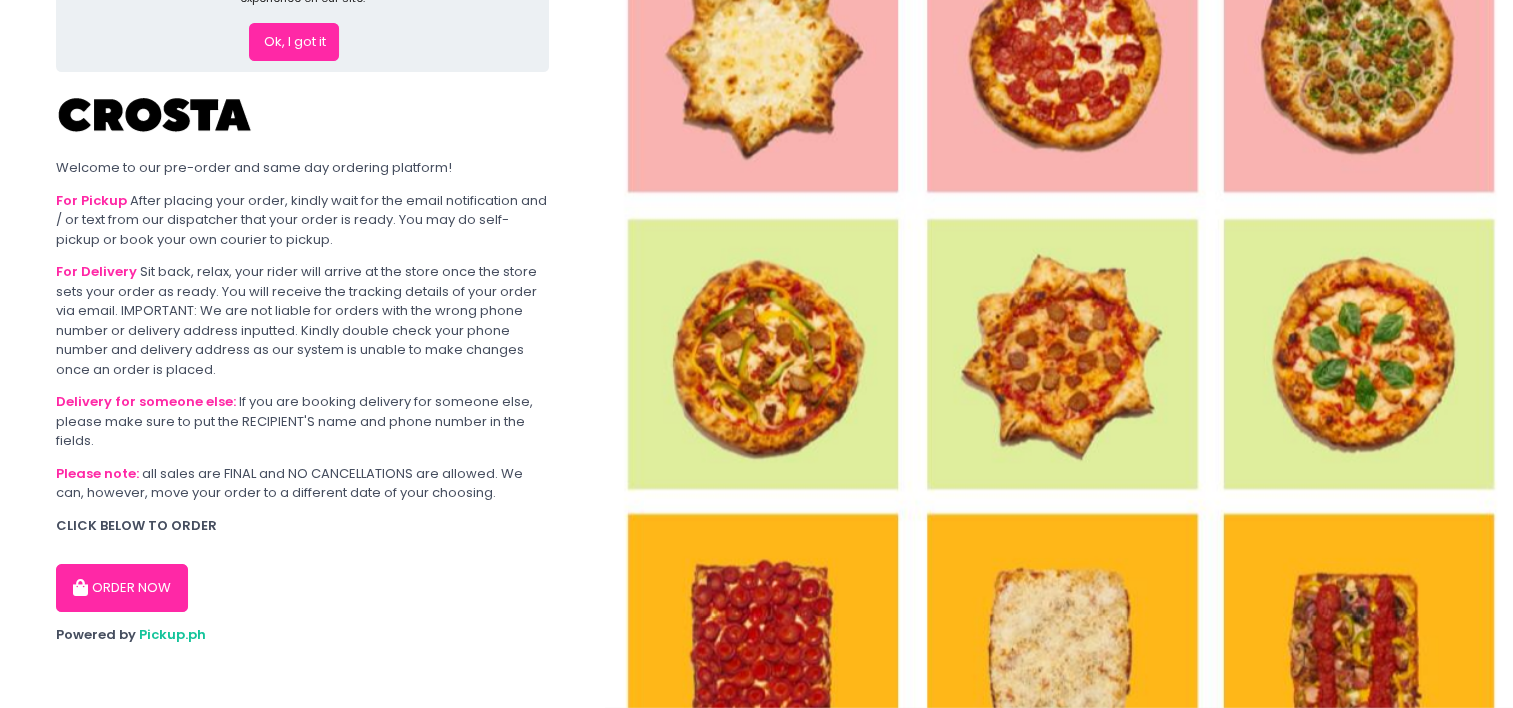 click on "ORDER NOW" at bounding box center (122, 588) 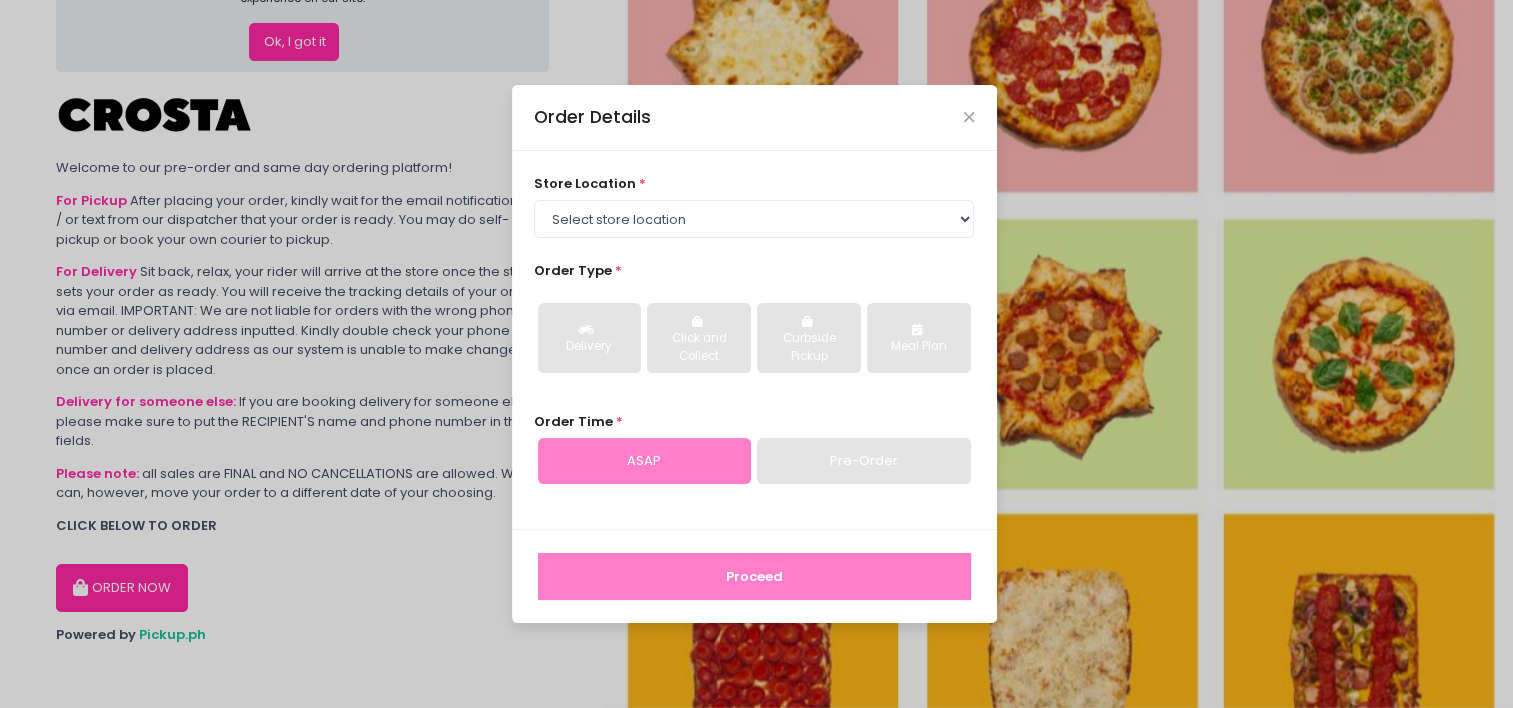 click on "Pre-Order" at bounding box center [863, 461] 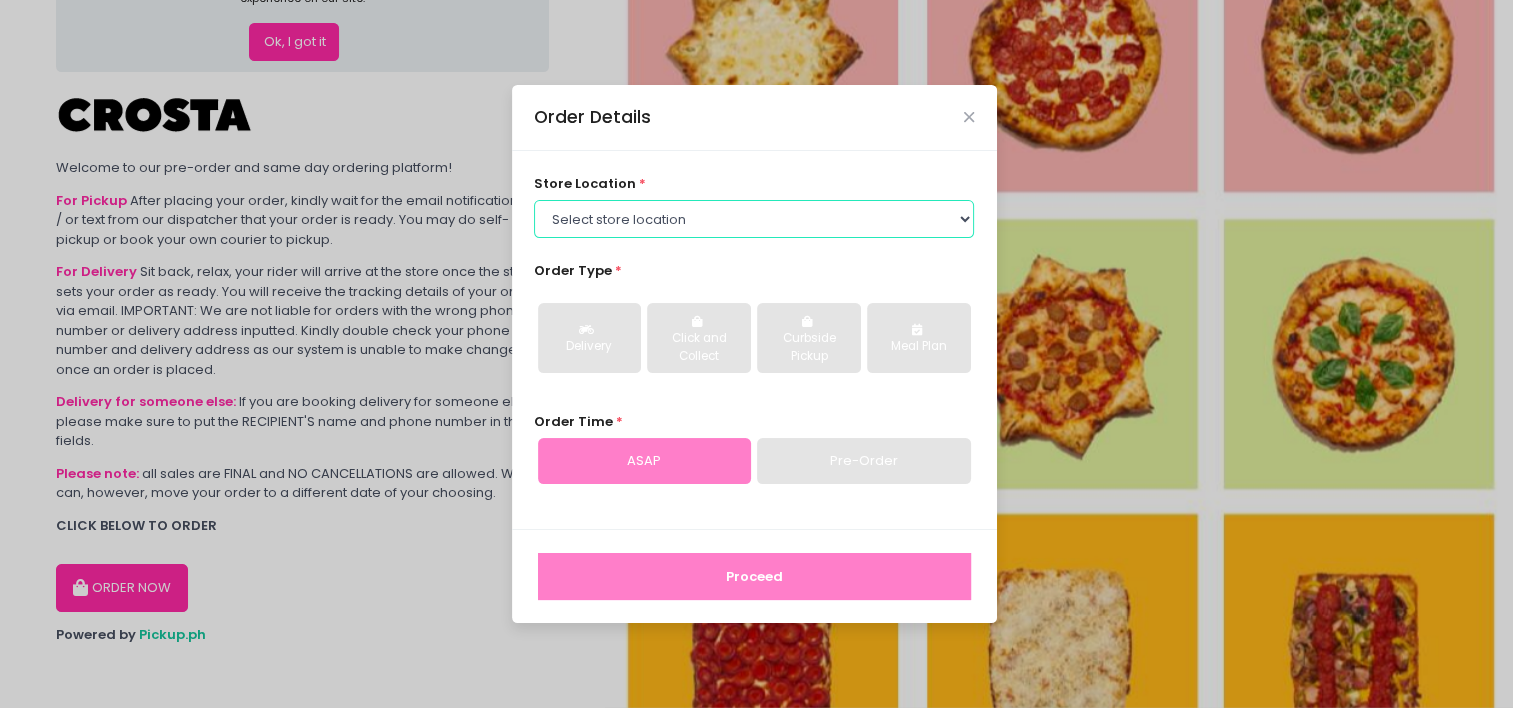click on "Select store location Crosta Pizza - Salcedo  Crosta Pizza - San Juan" at bounding box center (754, 219) 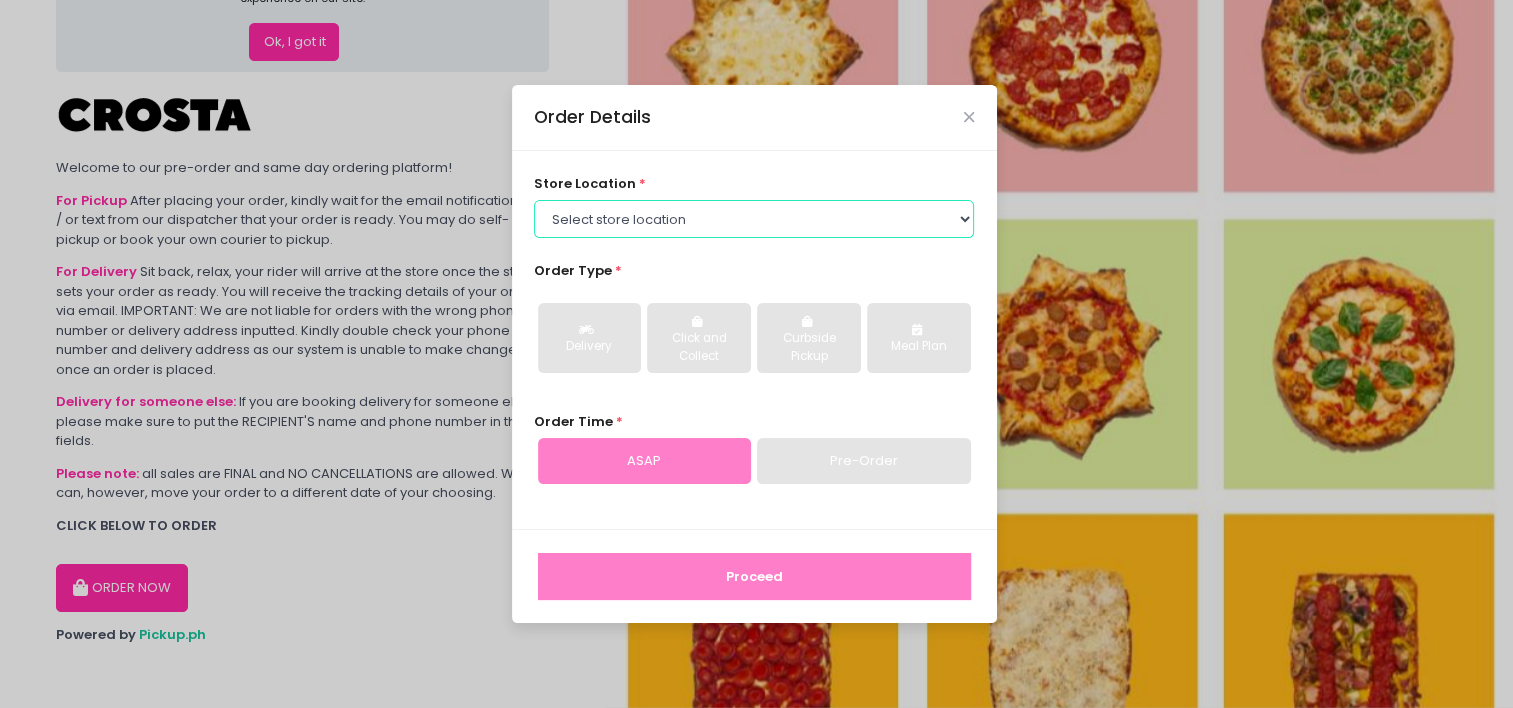 select on "5fabb2e53664a8677beaeb89" 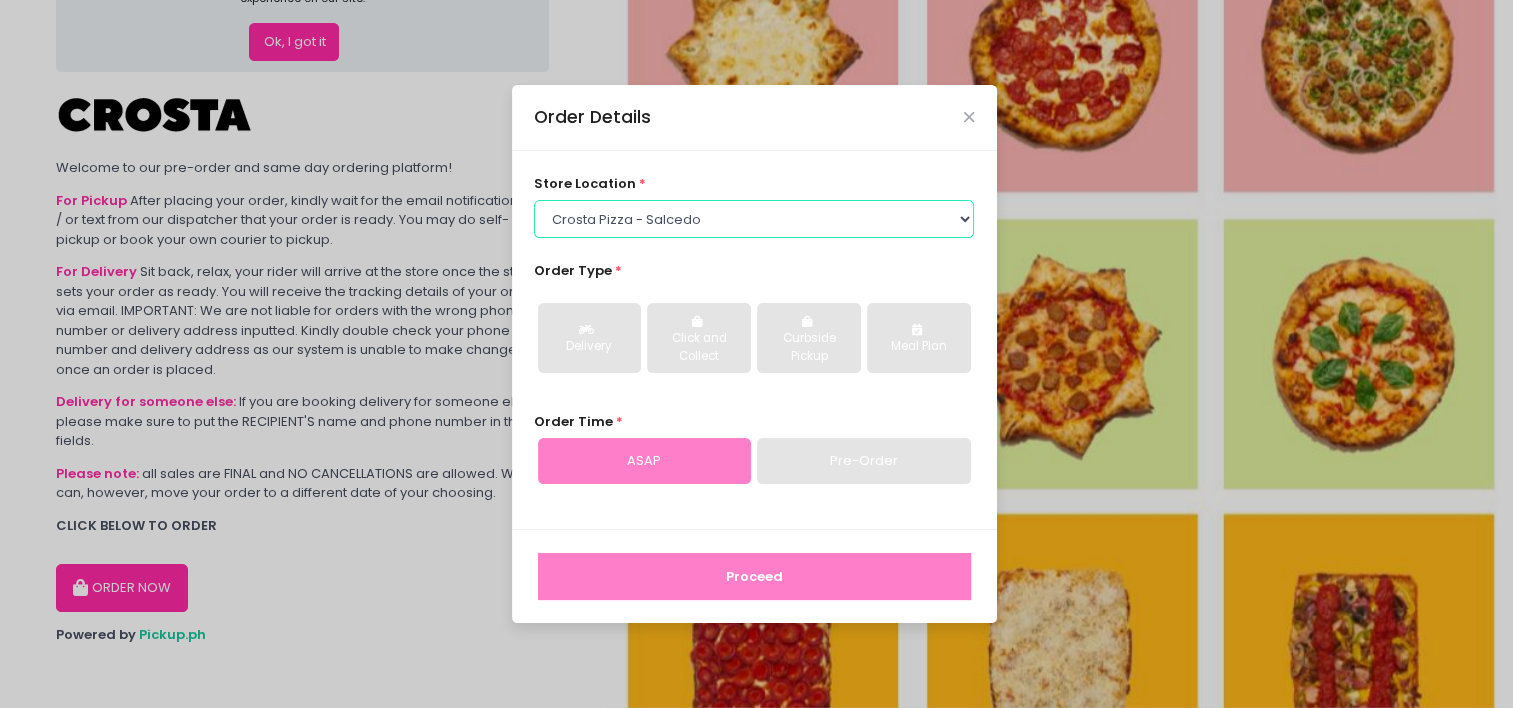 click on "Select store location Crosta Pizza - Salcedo  Crosta Pizza - San Juan" at bounding box center [754, 219] 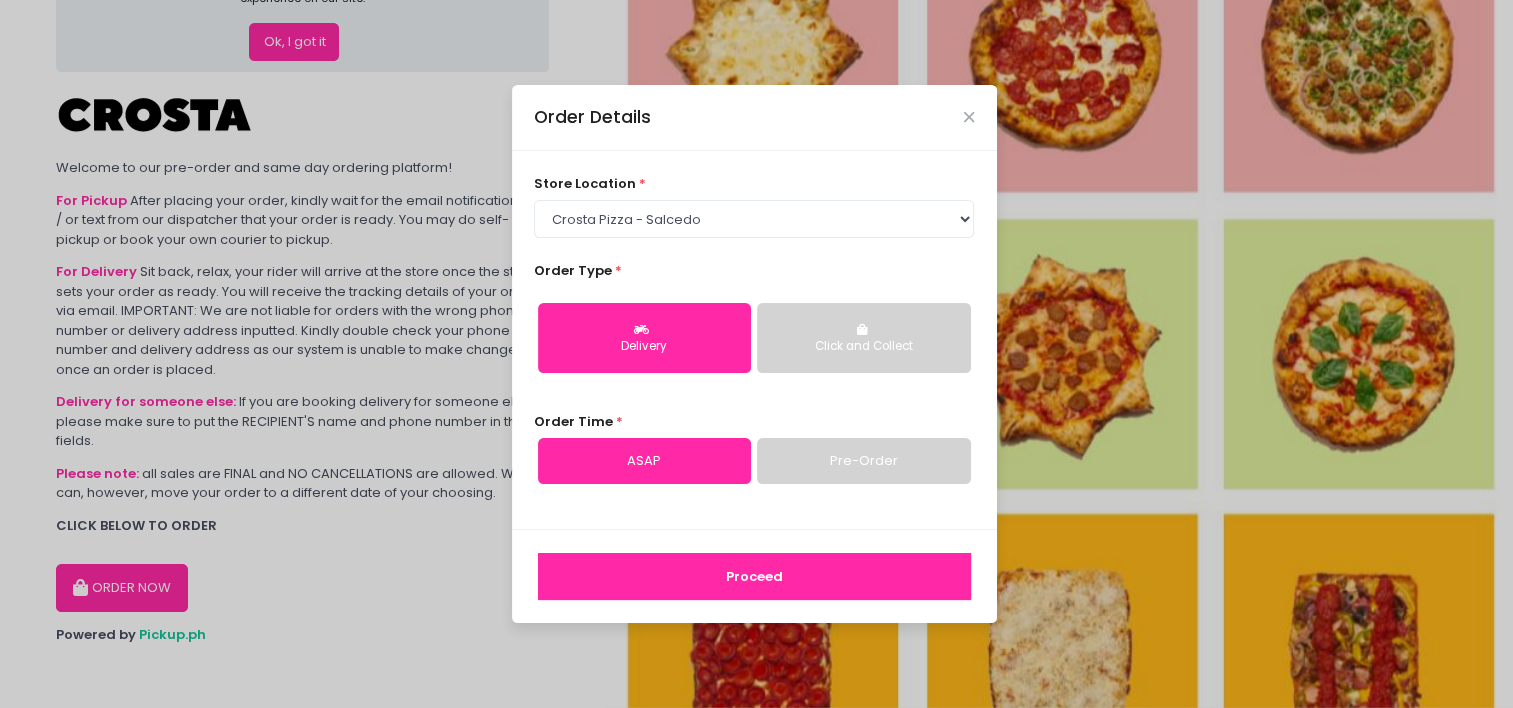 click on "Pre-Order" at bounding box center [863, 461] 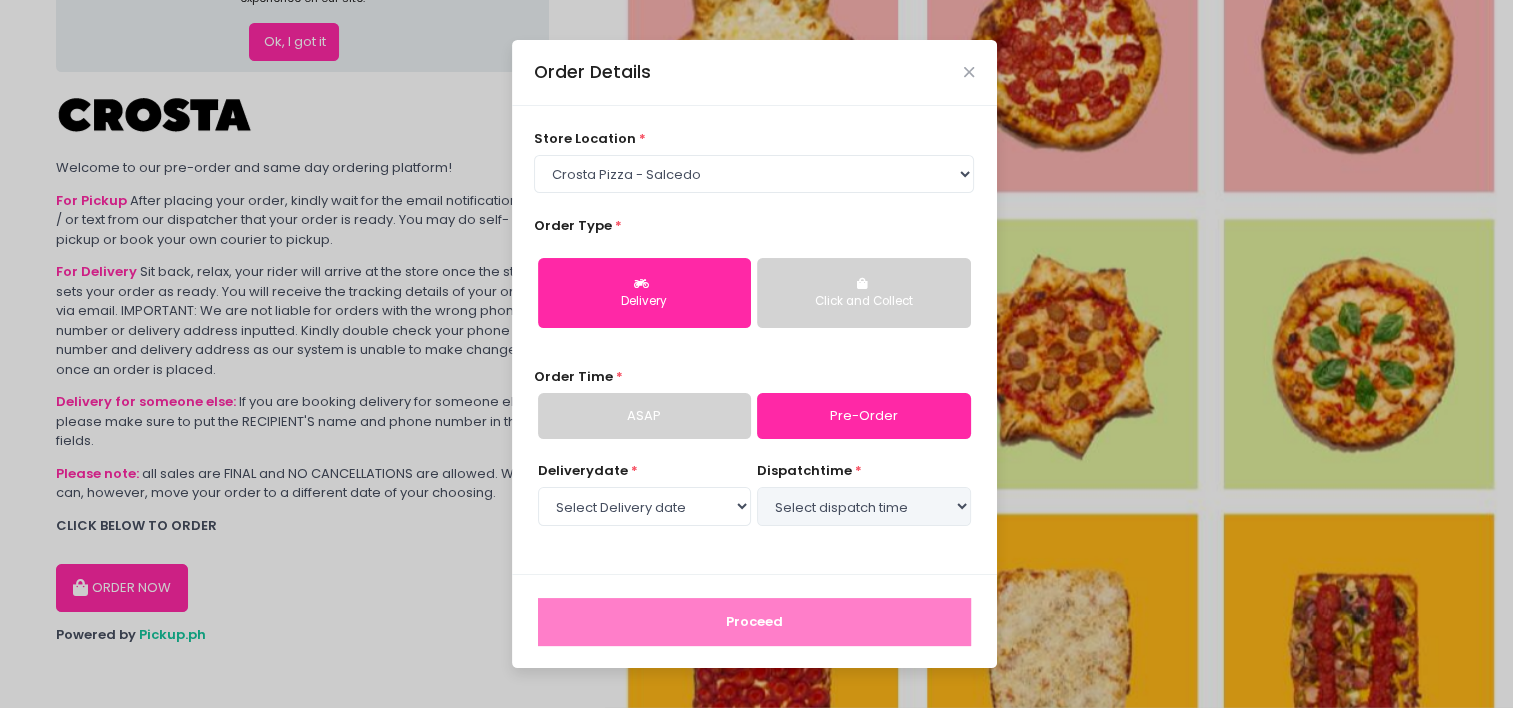 select on "[DATE]" 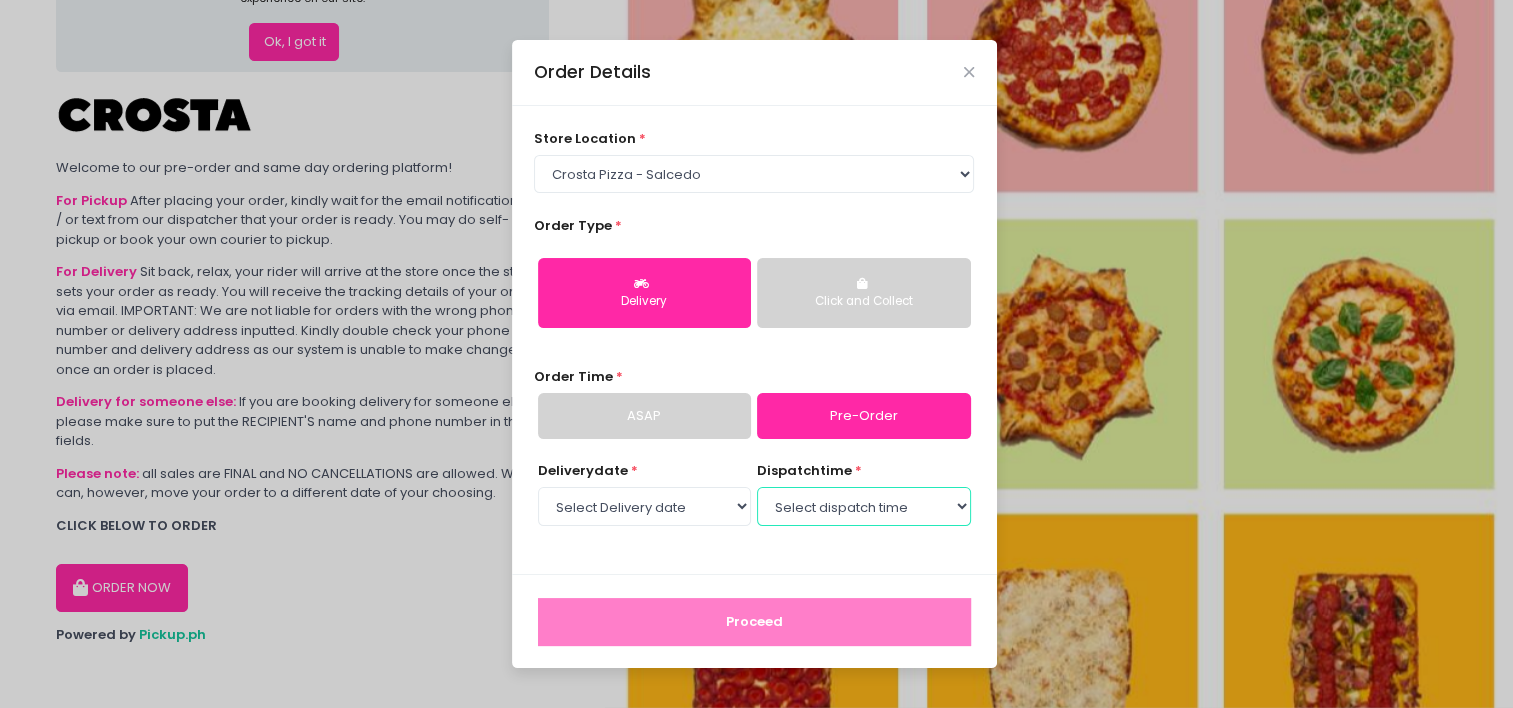 click on "Select dispatch time 02:00 PM - 02:30 PM 02:30 PM - 03:00 PM 03:00 PM - 03:30 PM 03:30 PM - 04:00 PM 04:00 PM - 04:30 PM 04:30 PM - 05:00 PM 05:00 PM - 05:30 PM 05:30 PM - 06:00 PM 06:00 PM - 06:30 PM 06:30 PM - 07:00 PM 07:00 PM - 07:30 PM 07:30 PM - 08:00 PM 08:00 PM - 08:30 PM 08:30 PM - 09:00 PM 09:00 PM - 09:30 PM 09:30 PM - 10:00 PM" at bounding box center [863, 506] 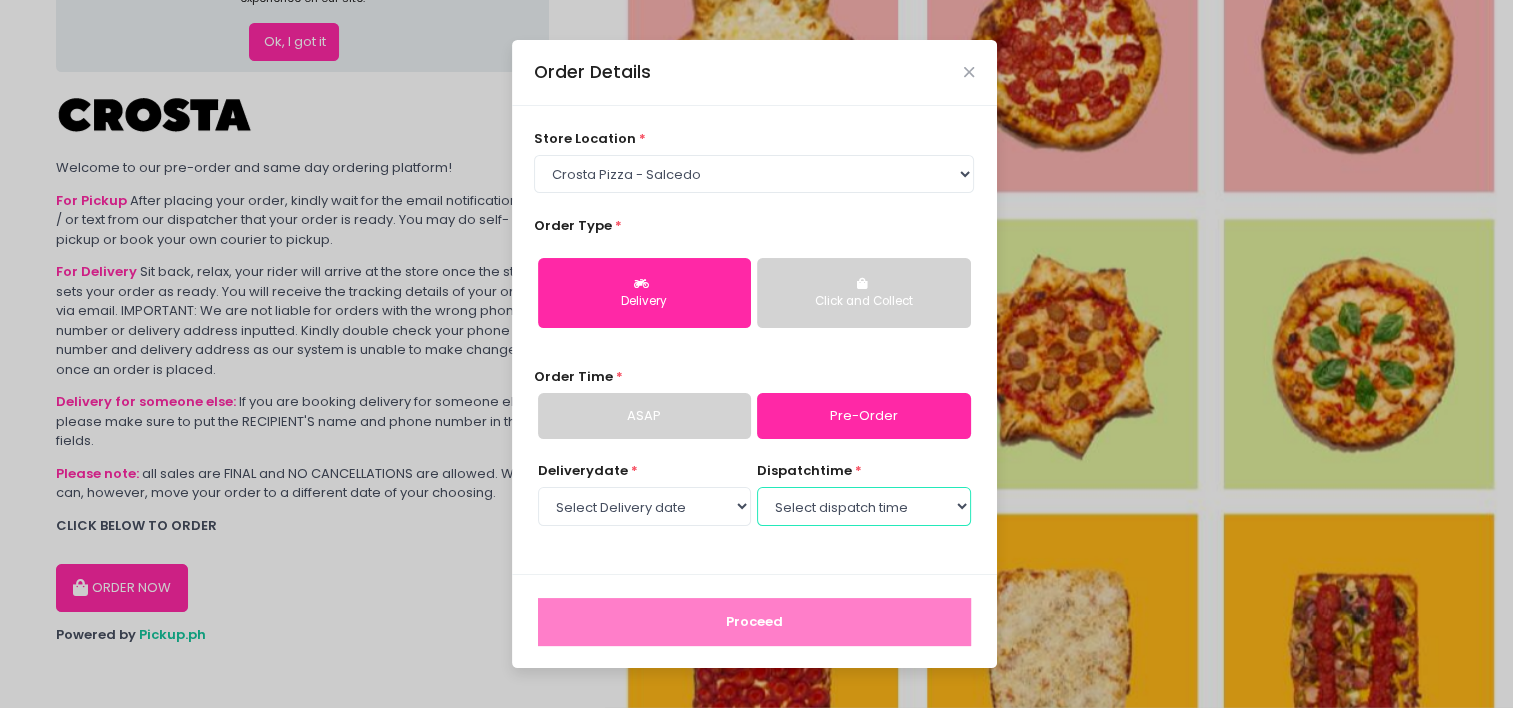 select on "15:00" 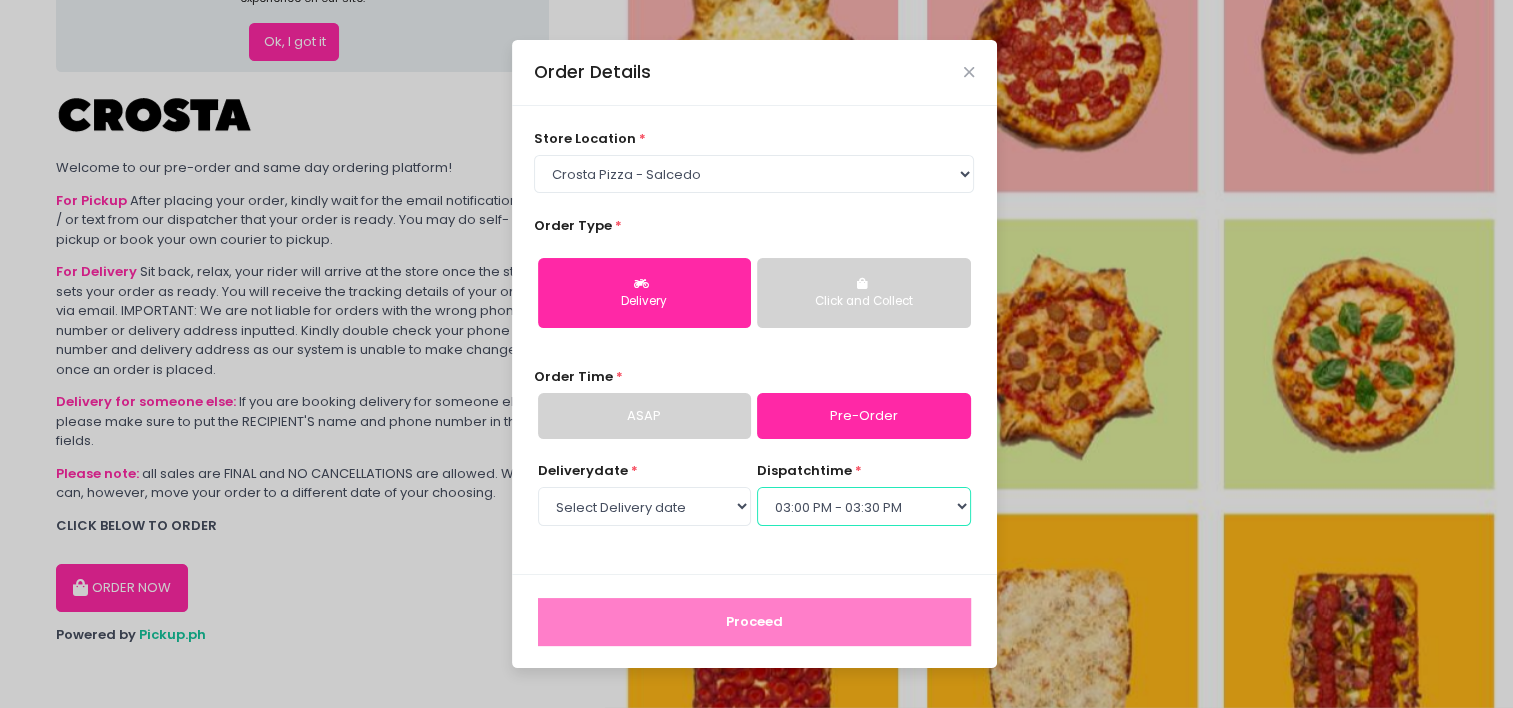 click on "Select dispatch time 02:00 PM - 02:30 PM 02:30 PM - 03:00 PM 03:00 PM - 03:30 PM 03:30 PM - 04:00 PM 04:00 PM - 04:30 PM 04:30 PM - 05:00 PM 05:00 PM - 05:30 PM 05:30 PM - 06:00 PM 06:00 PM - 06:30 PM 06:30 PM - 07:00 PM 07:00 PM - 07:30 PM 07:30 PM - 08:00 PM 08:00 PM - 08:30 PM 08:30 PM - 09:00 PM 09:00 PM - 09:30 PM 09:30 PM - 10:00 PM" at bounding box center [863, 506] 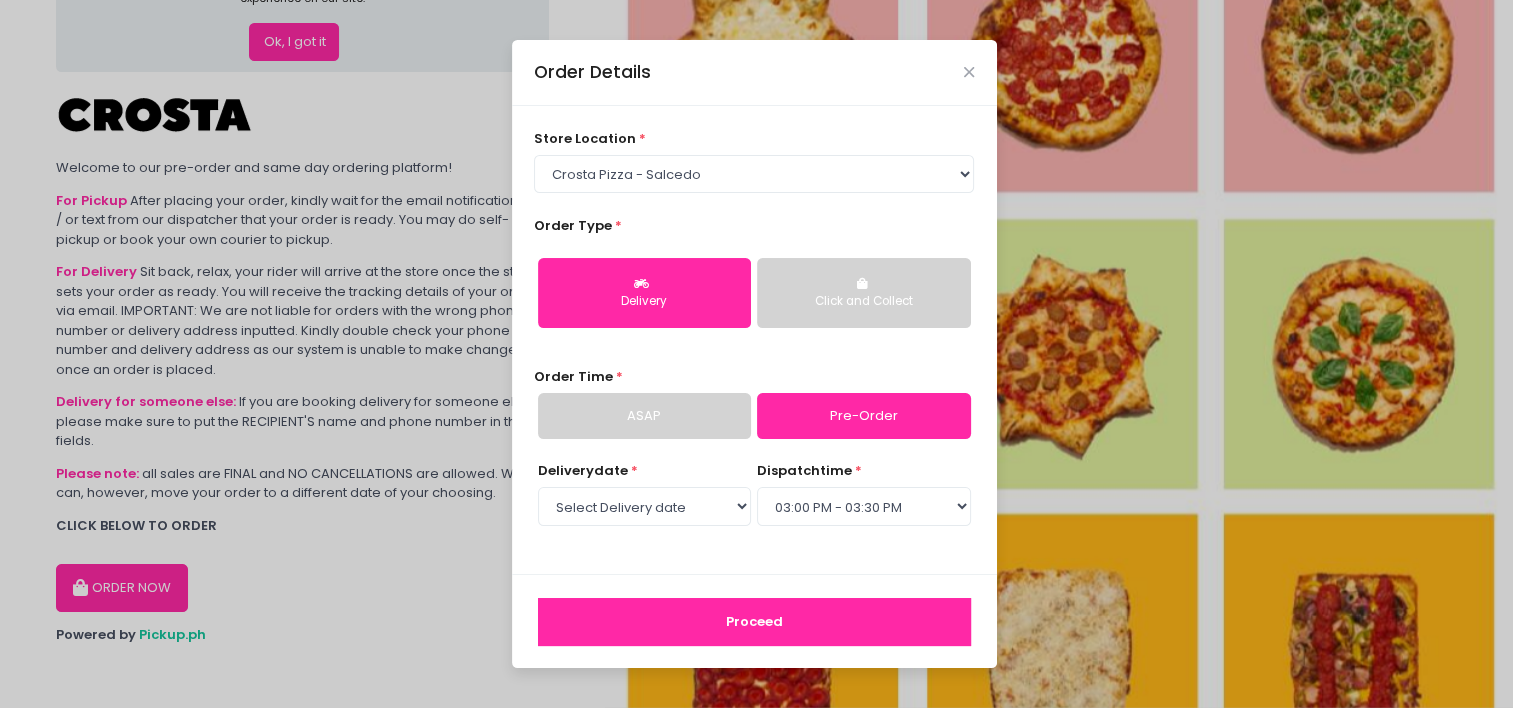 click on "Proceed" at bounding box center (754, 622) 